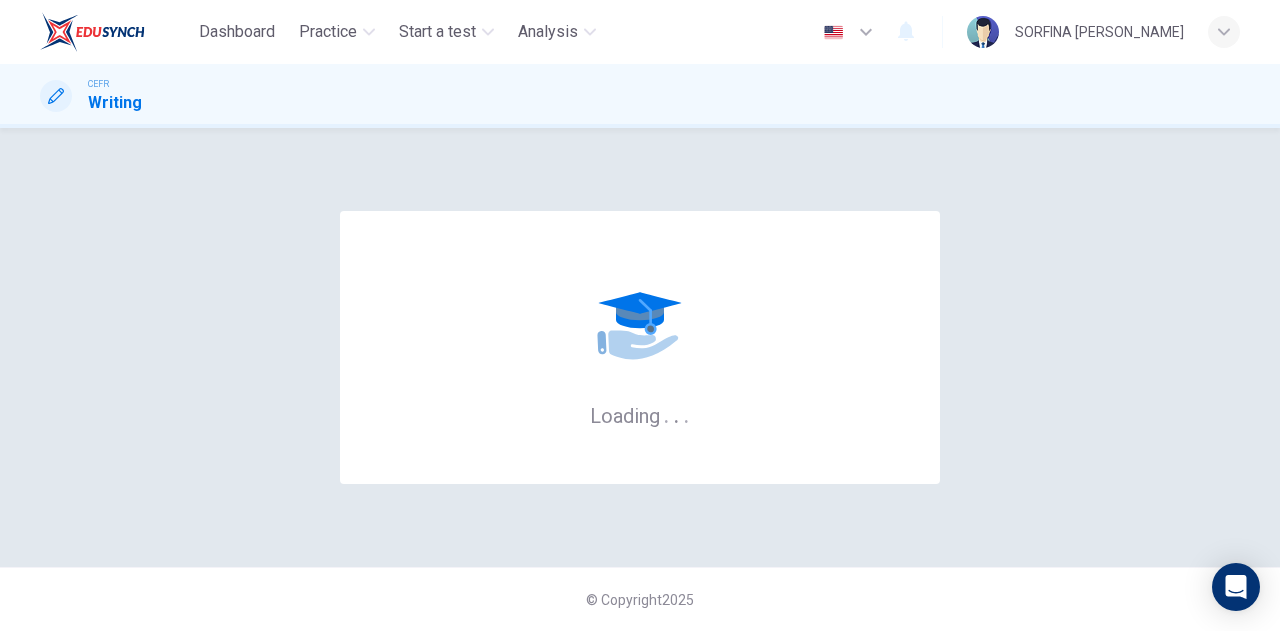 scroll, scrollTop: 0, scrollLeft: 0, axis: both 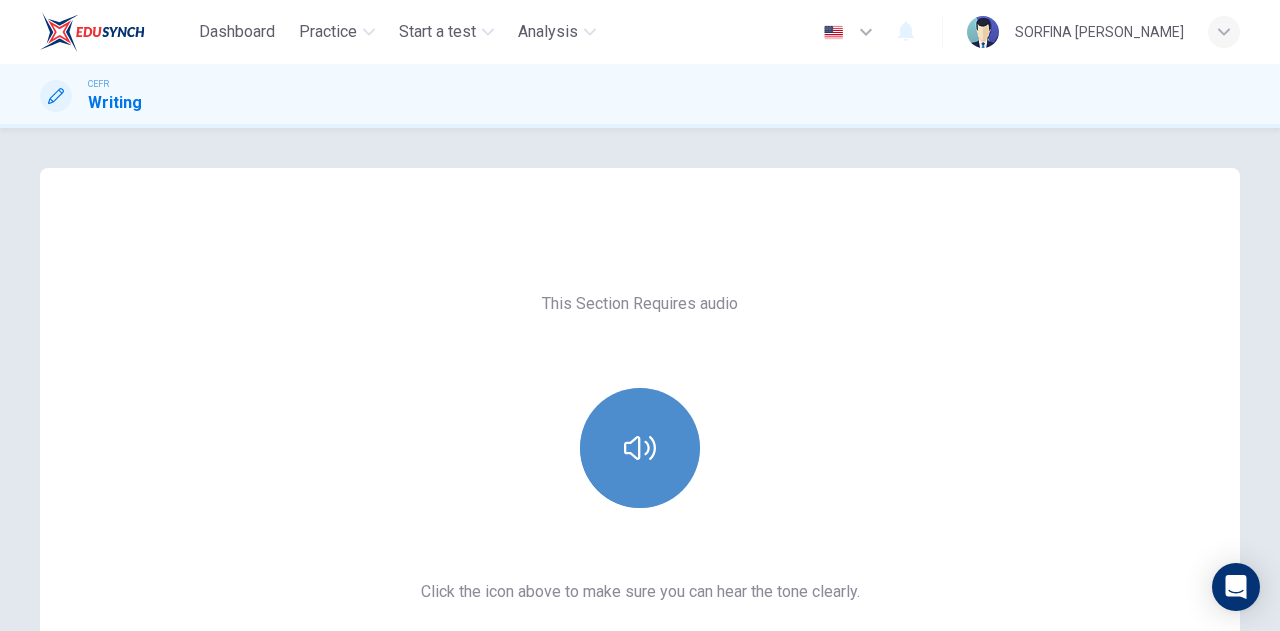 click at bounding box center [640, 448] 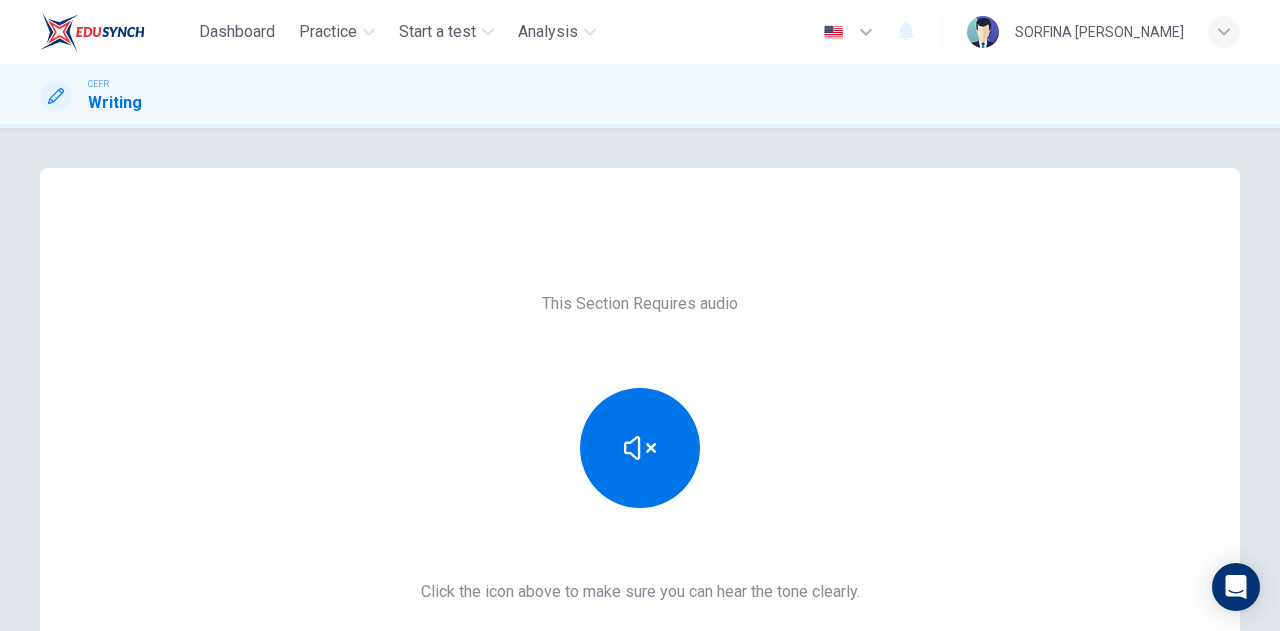 scroll, scrollTop: 336, scrollLeft: 0, axis: vertical 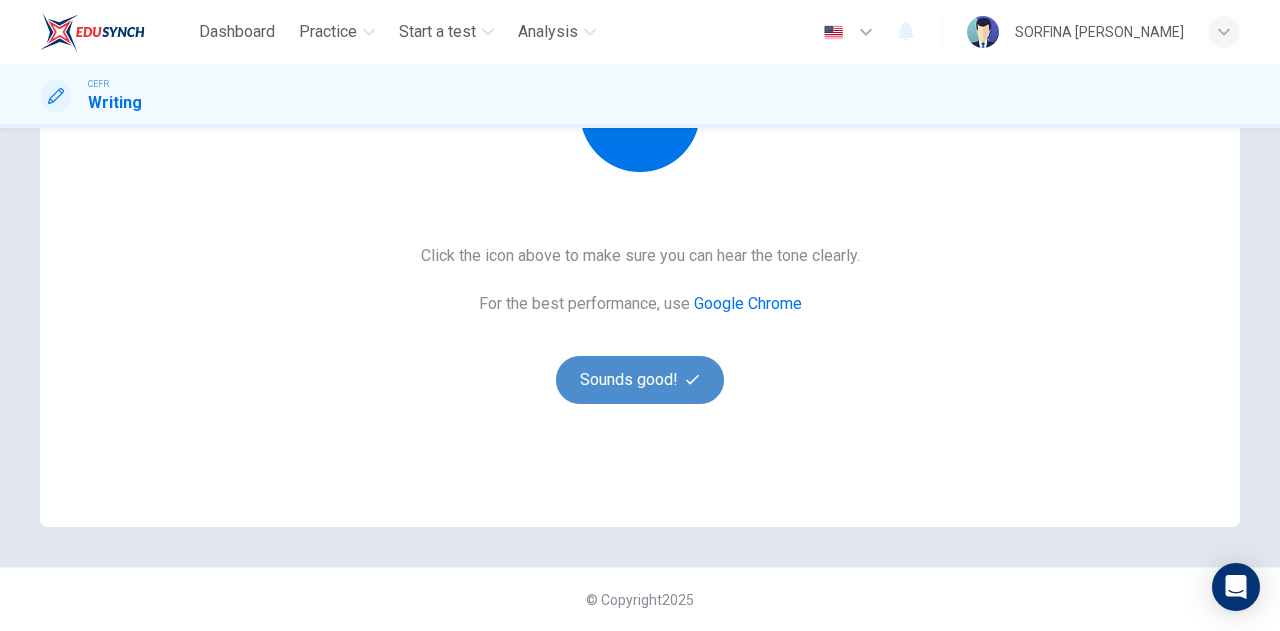click 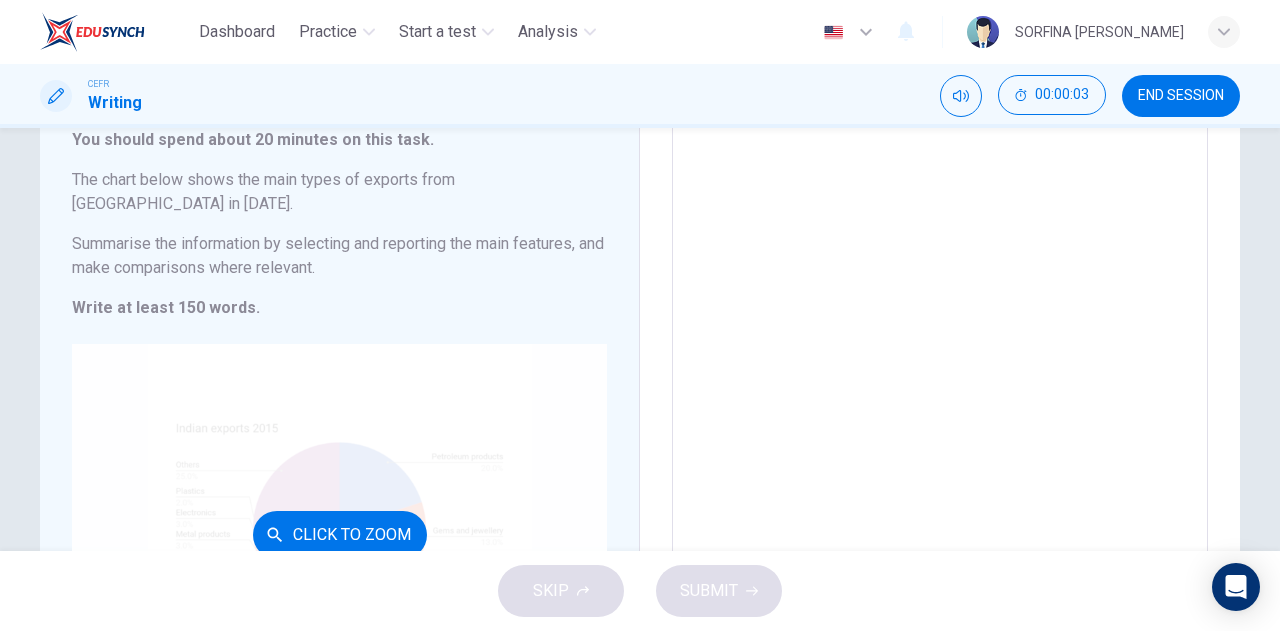 scroll, scrollTop: 128, scrollLeft: 0, axis: vertical 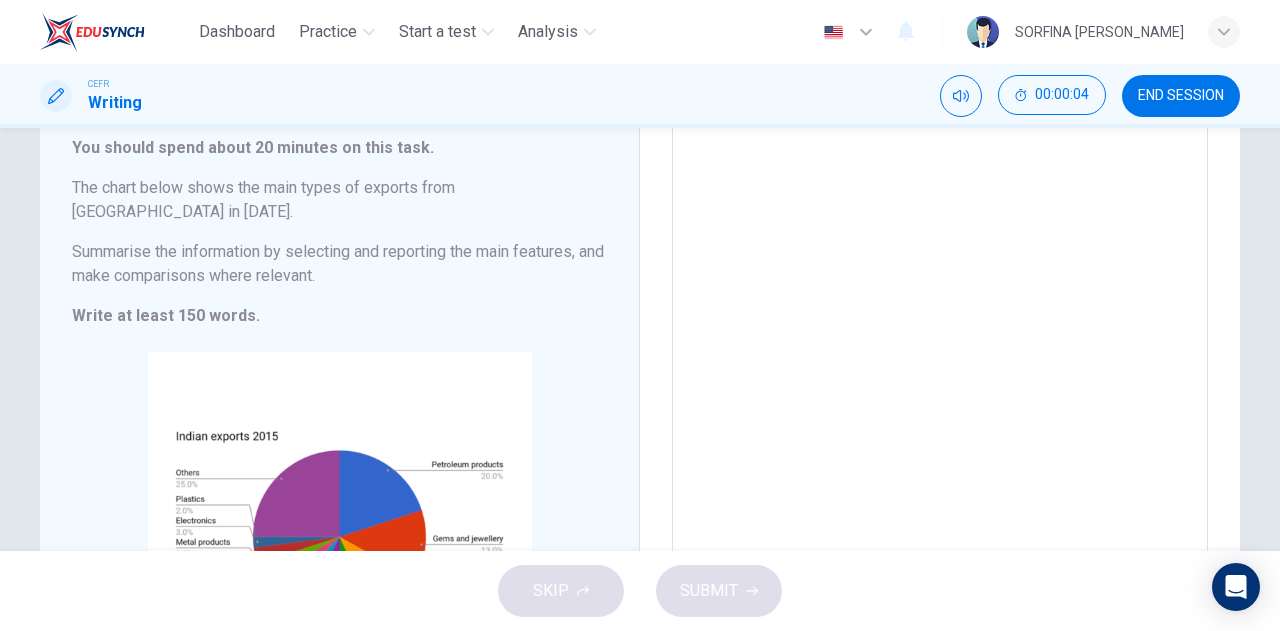 click at bounding box center (940, 406) 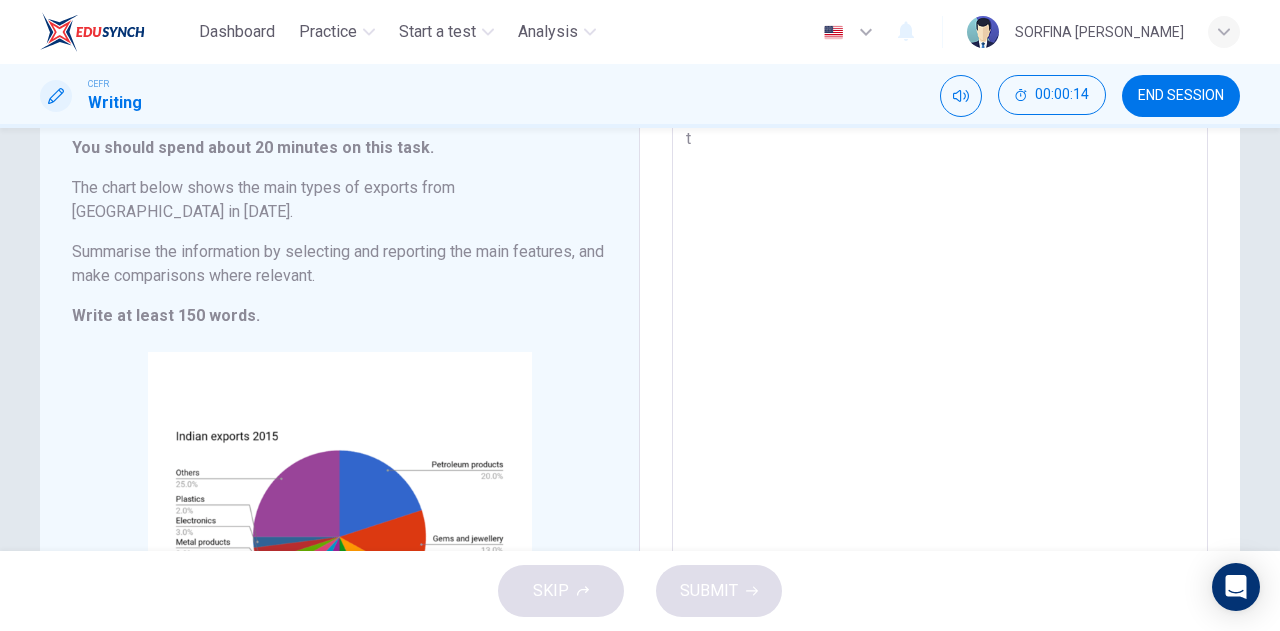 type on "th" 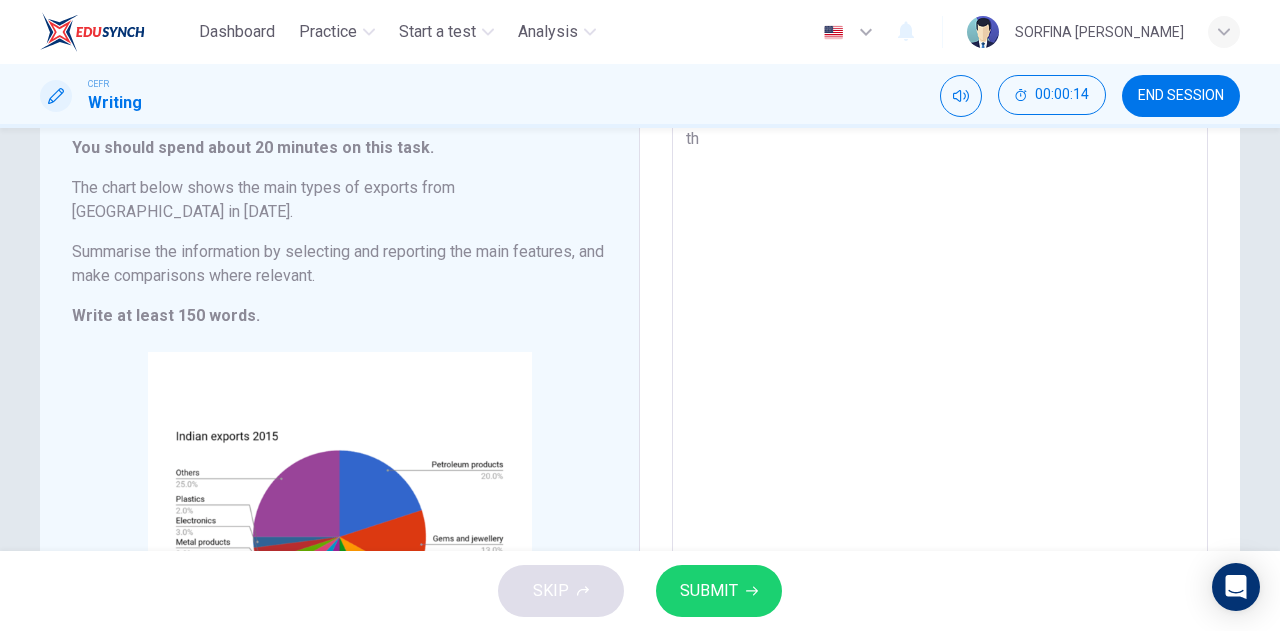 type on "x" 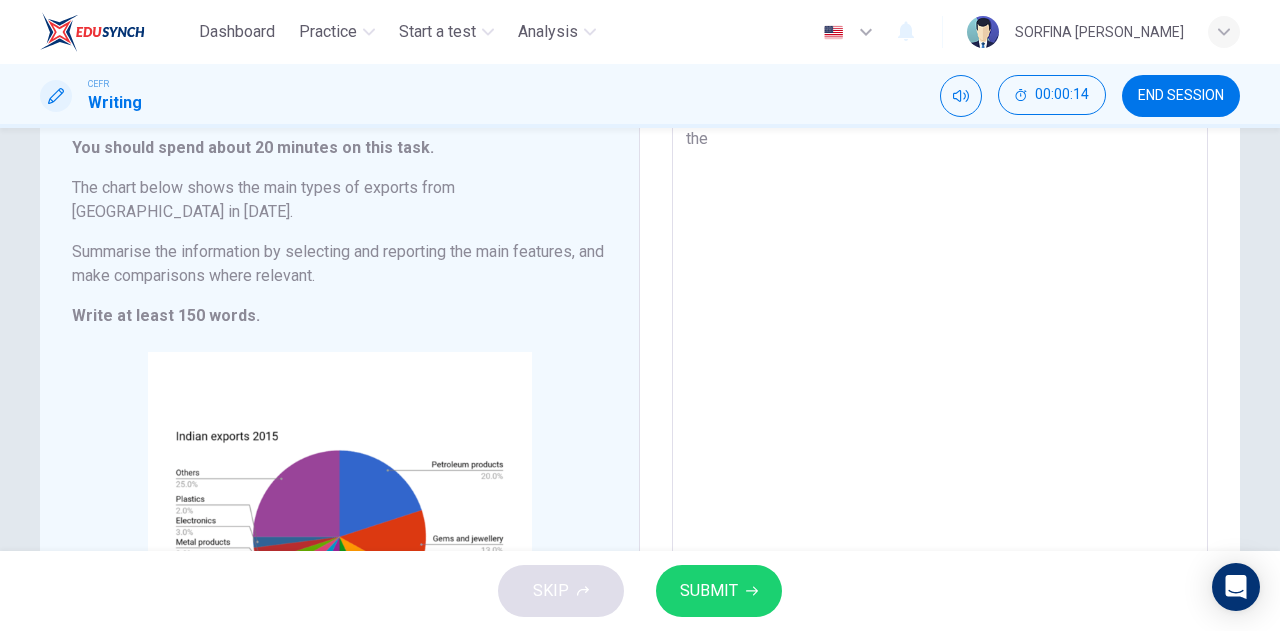 type on "x" 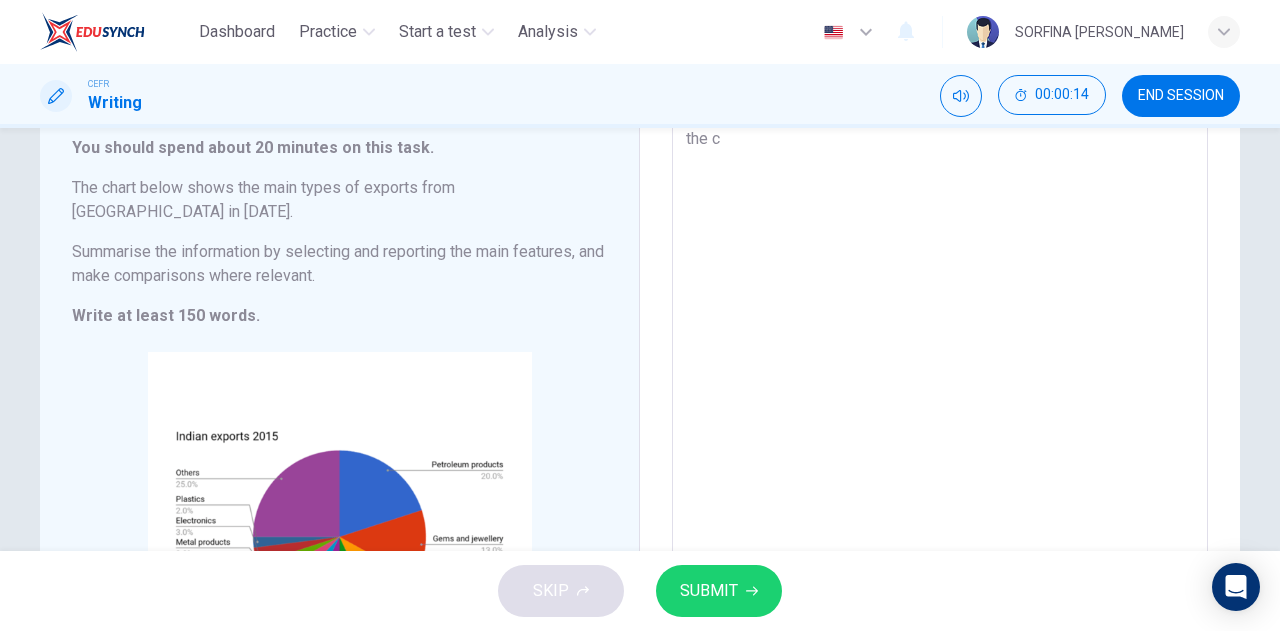 type on "x" 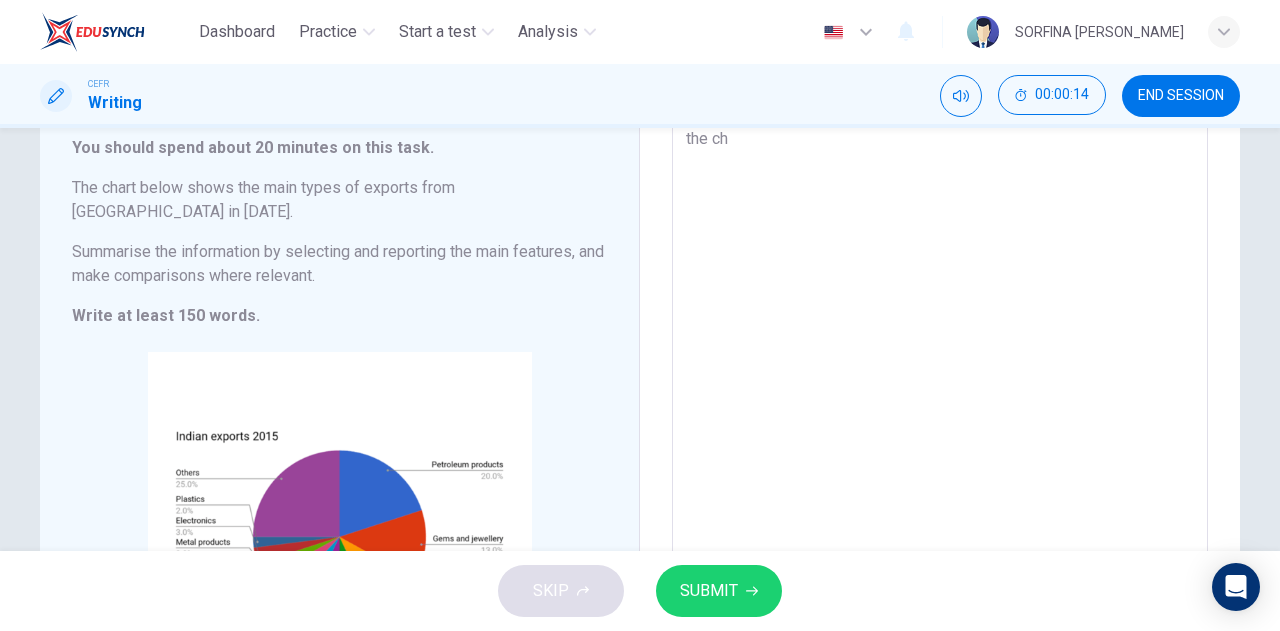 type on "x" 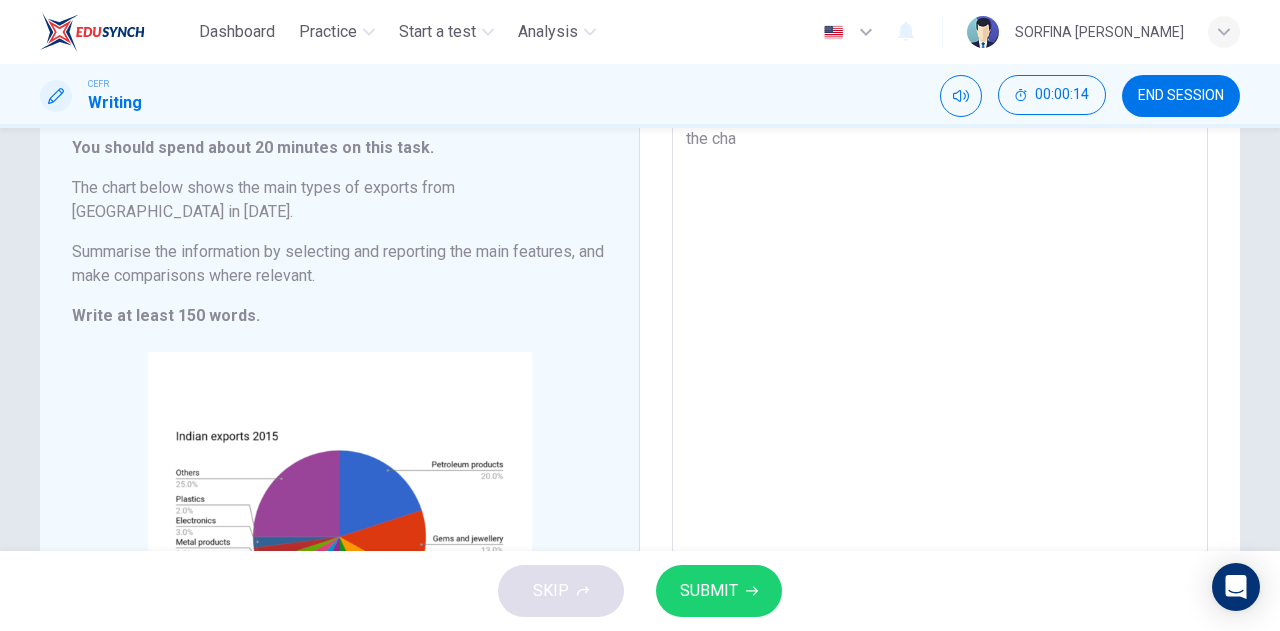 type on "x" 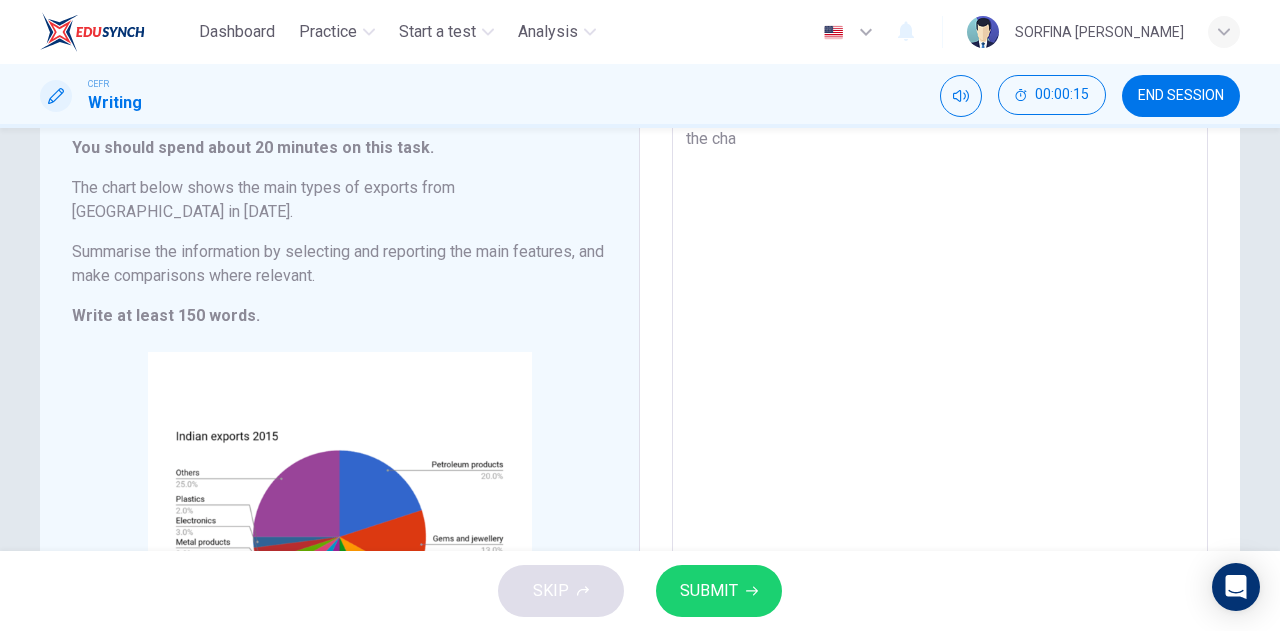 type on "the chae" 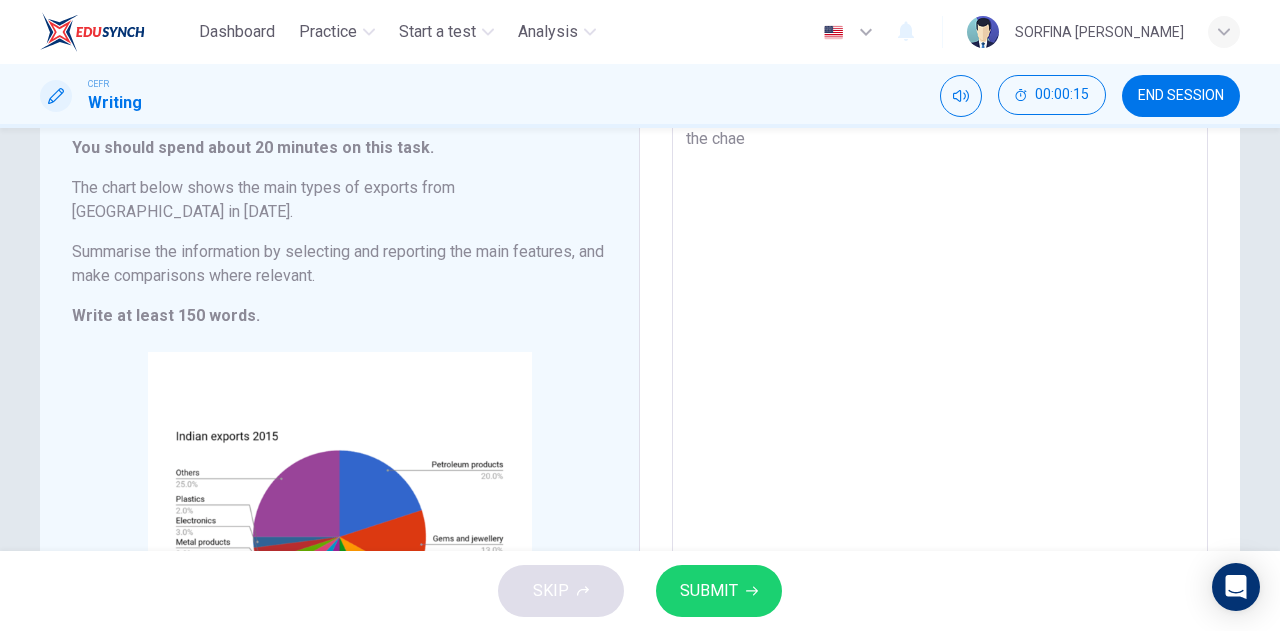 type on "the chaer" 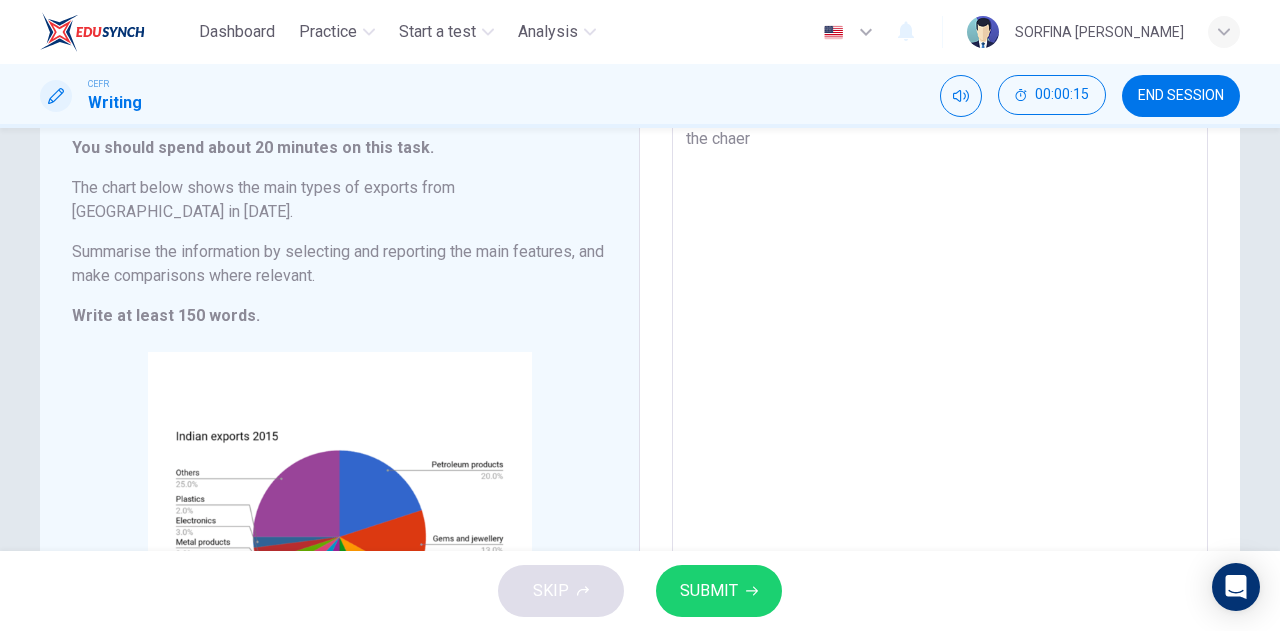 type on "x" 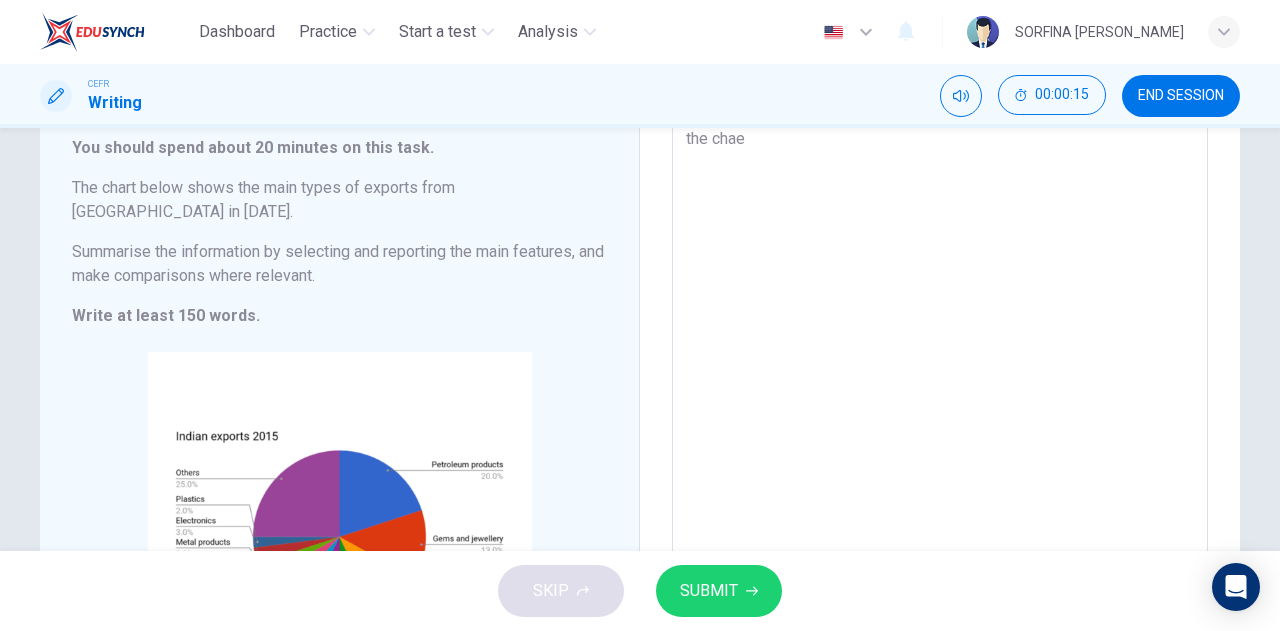type on "x" 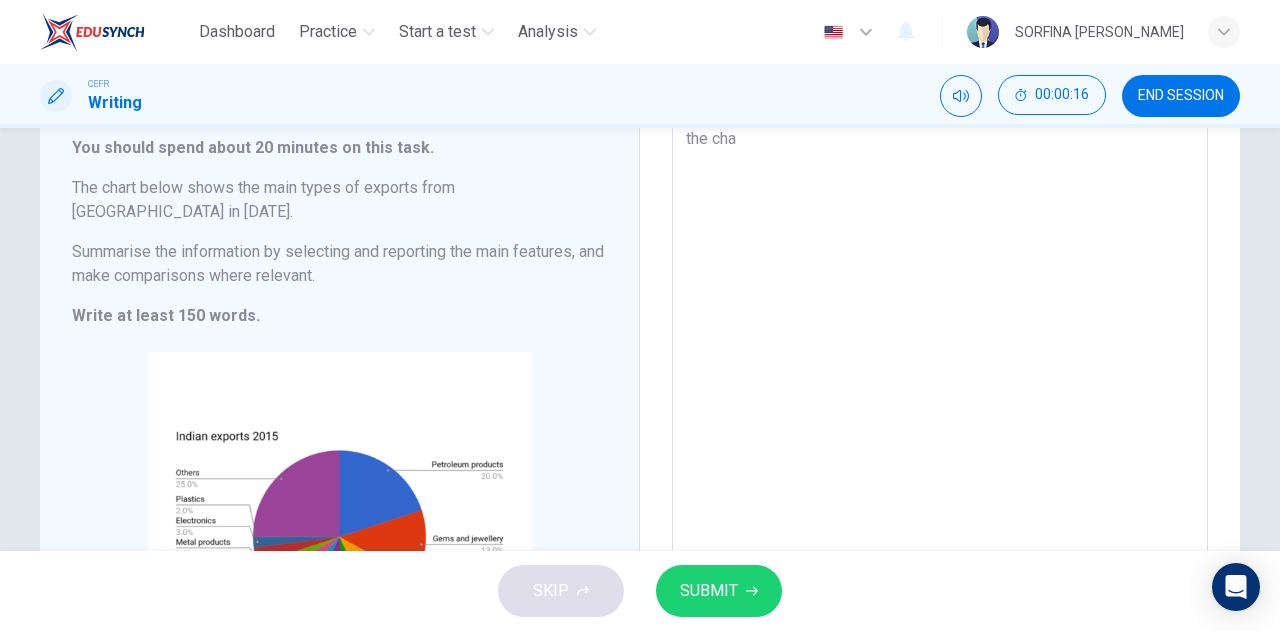 type on "x" 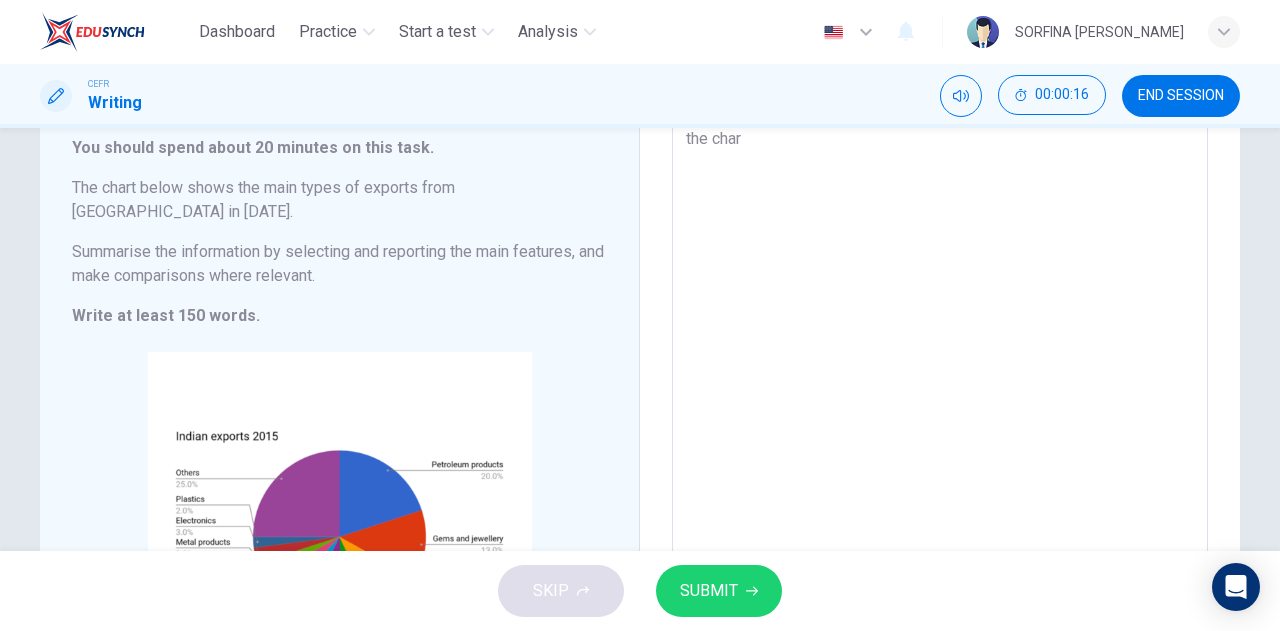 type on "the chart" 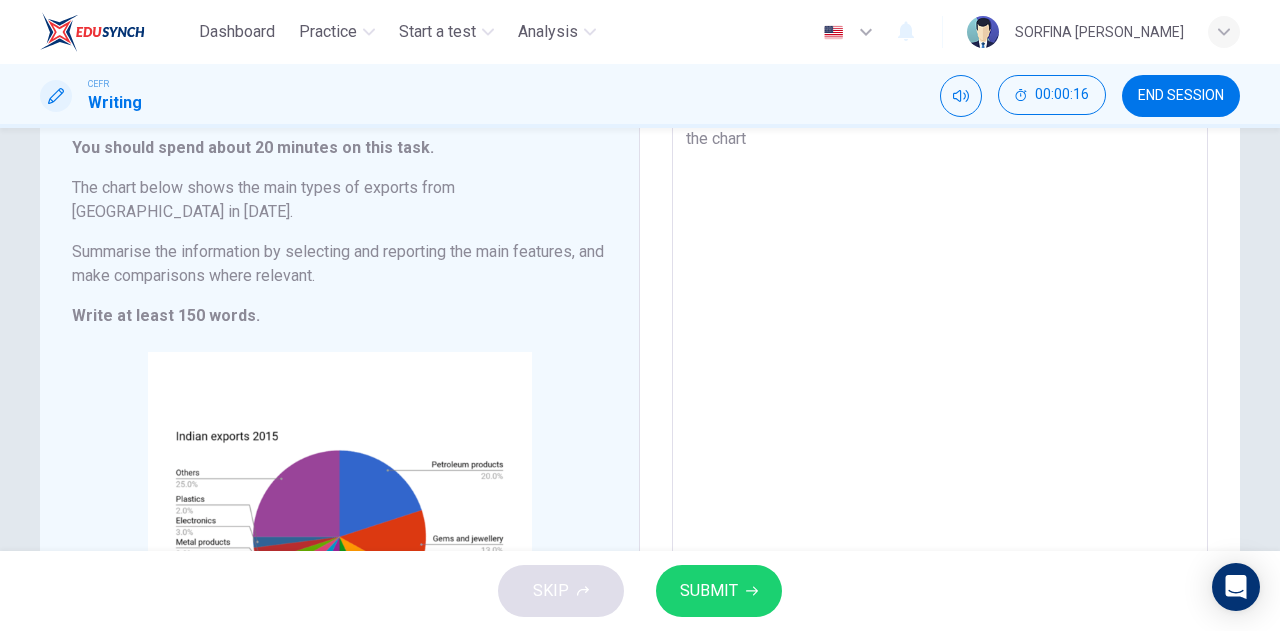 type on "x" 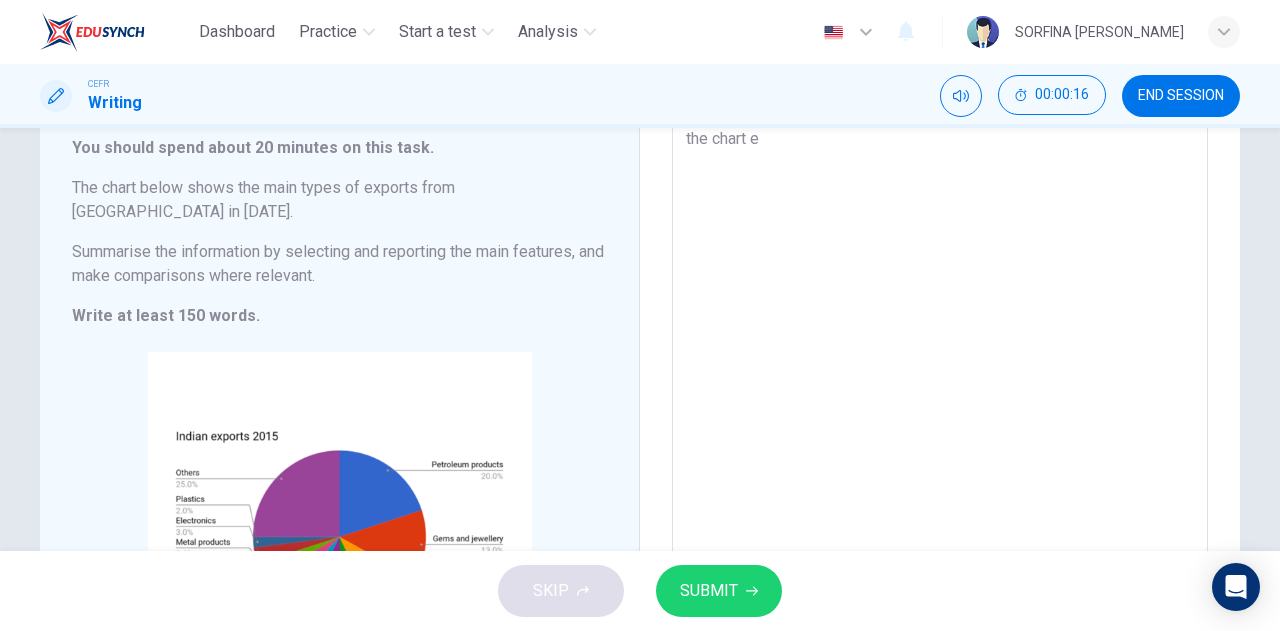 type on "x" 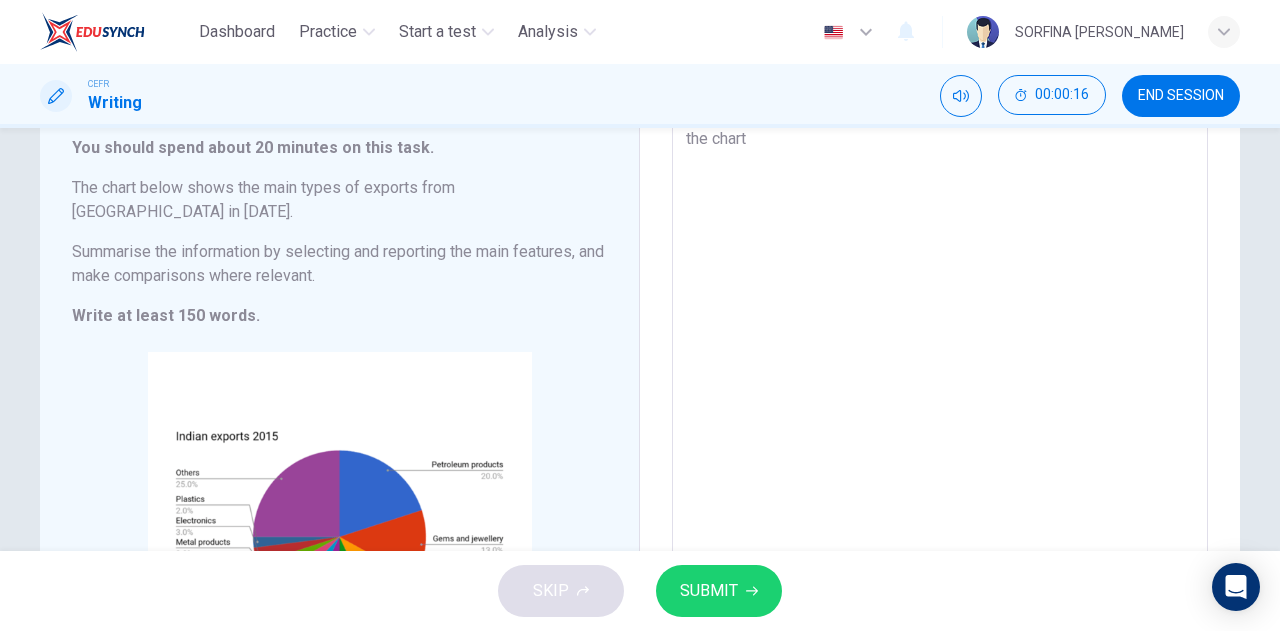 type on "x" 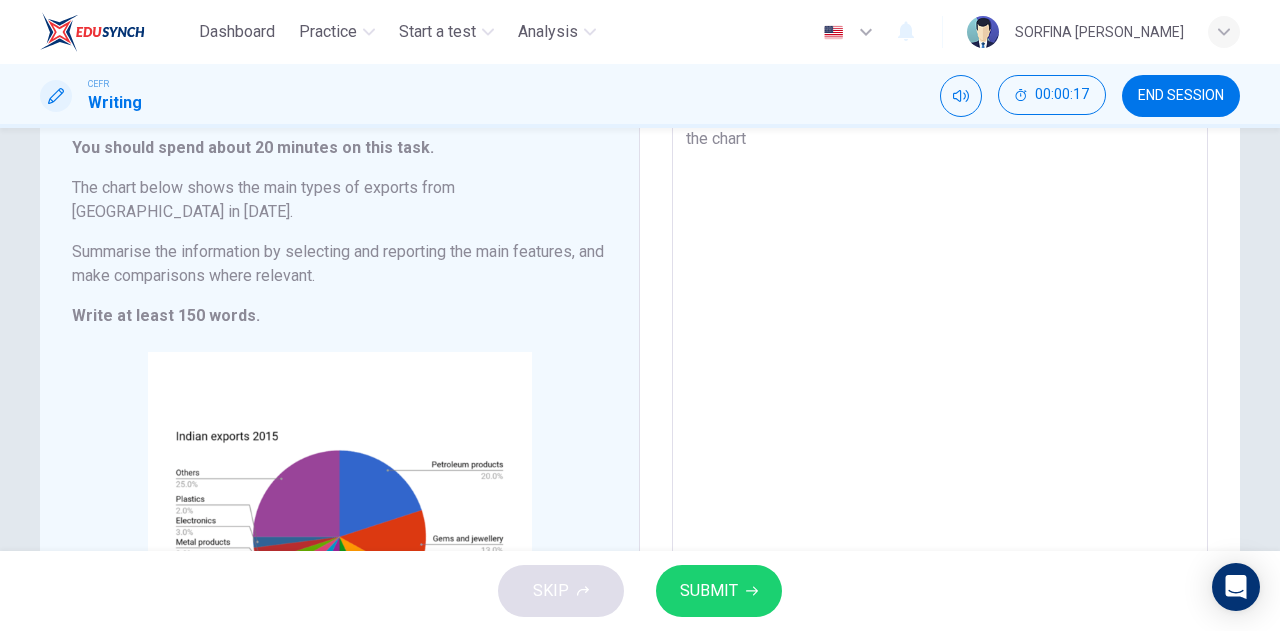 type on "the chart b" 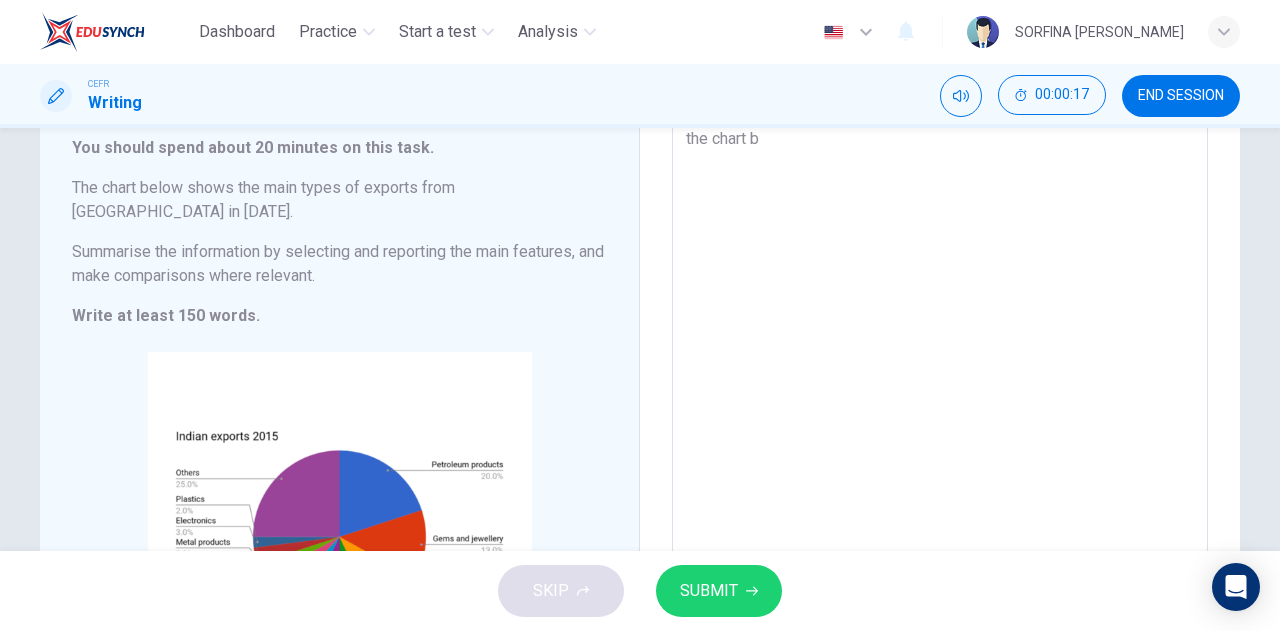 type on "the chart be" 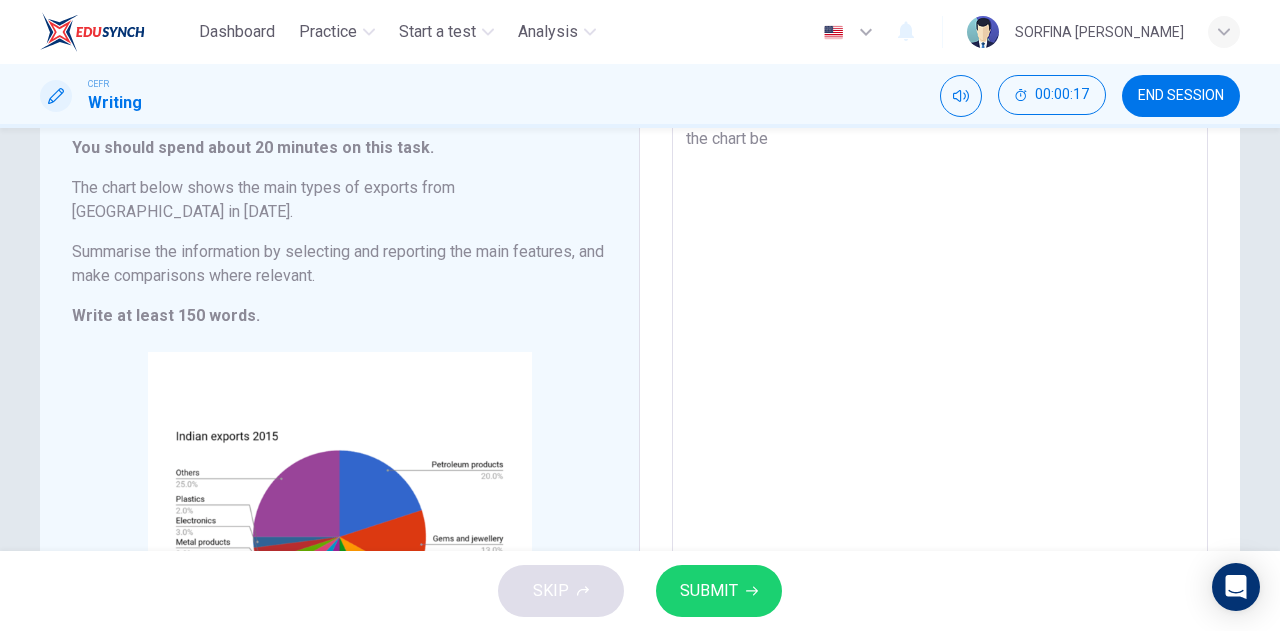 type on "x" 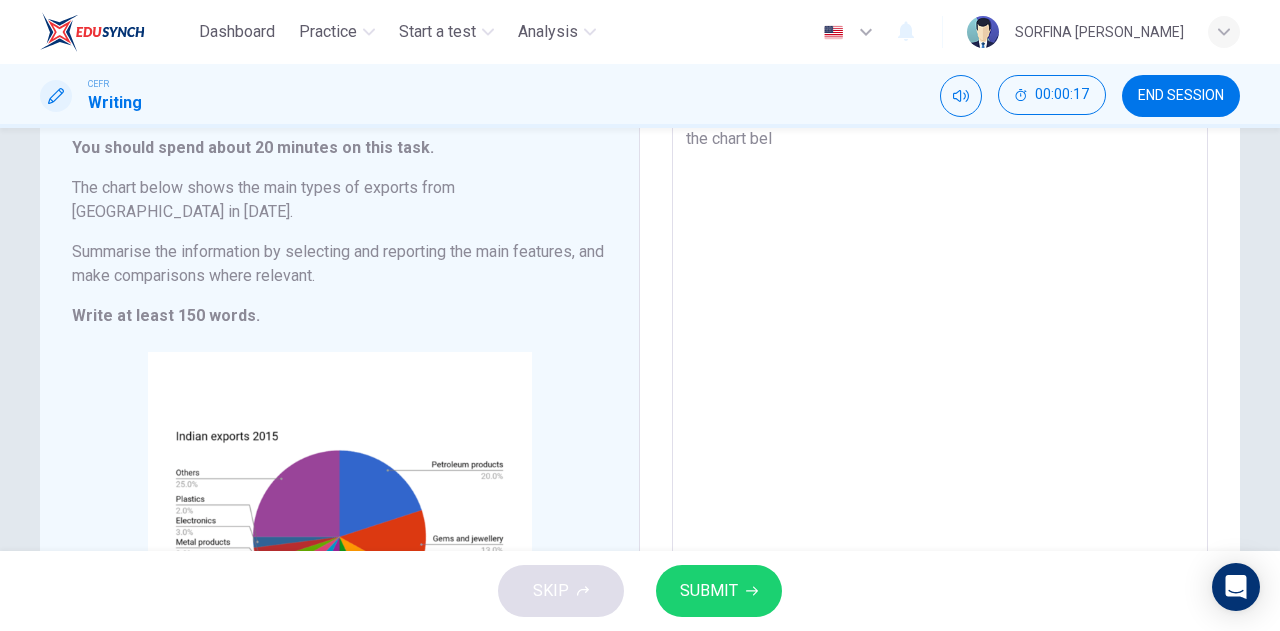type on "x" 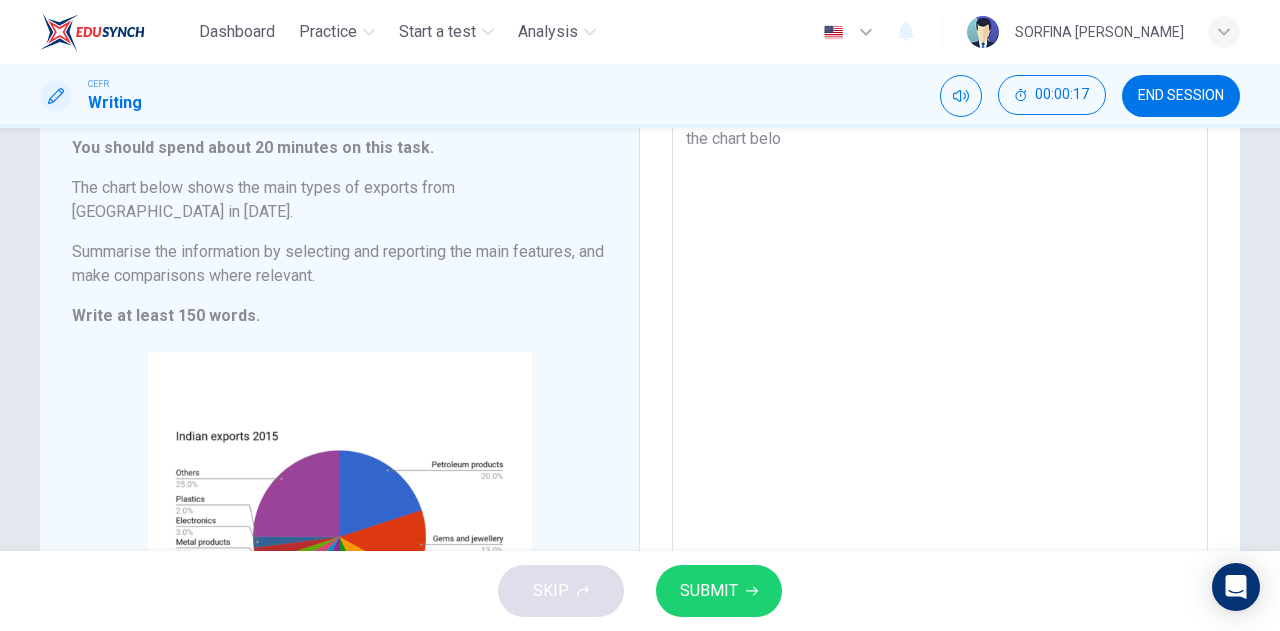 type on "x" 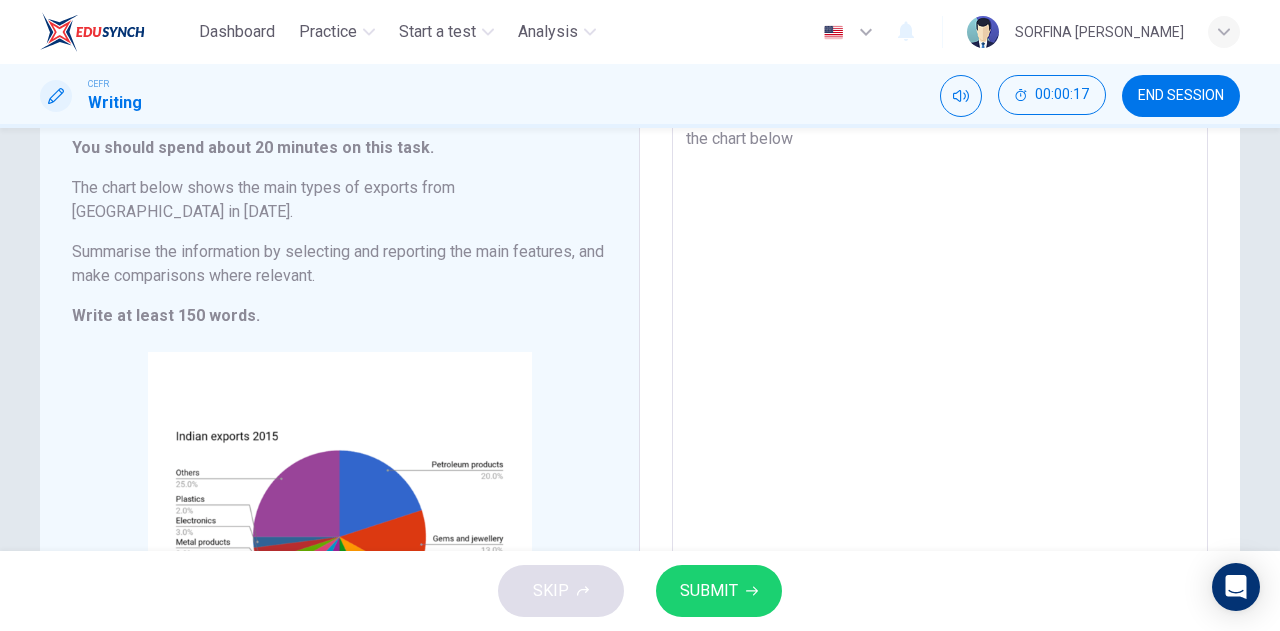 type on "x" 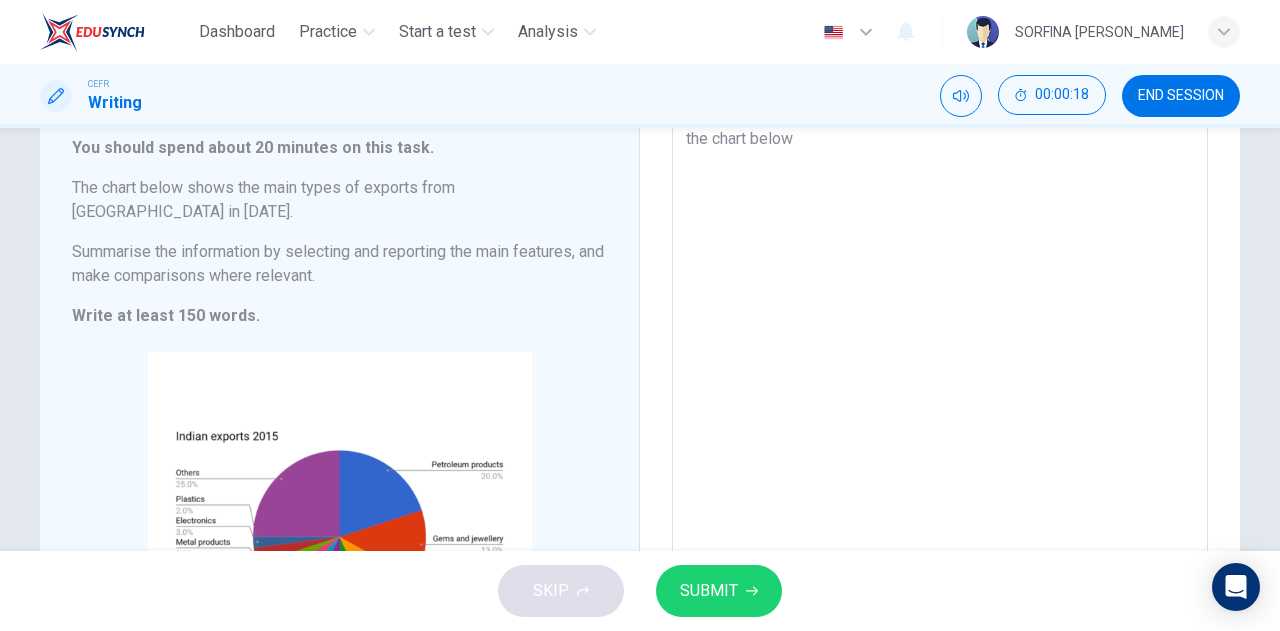 type on "the chart below s" 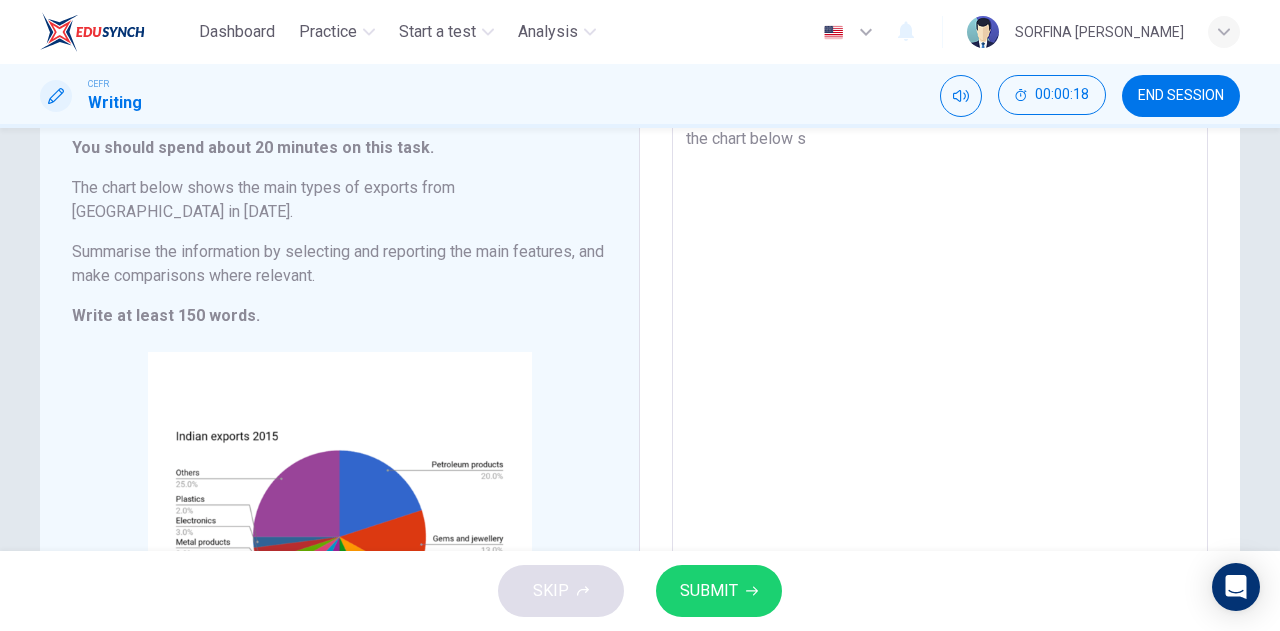 type on "the chart below sh" 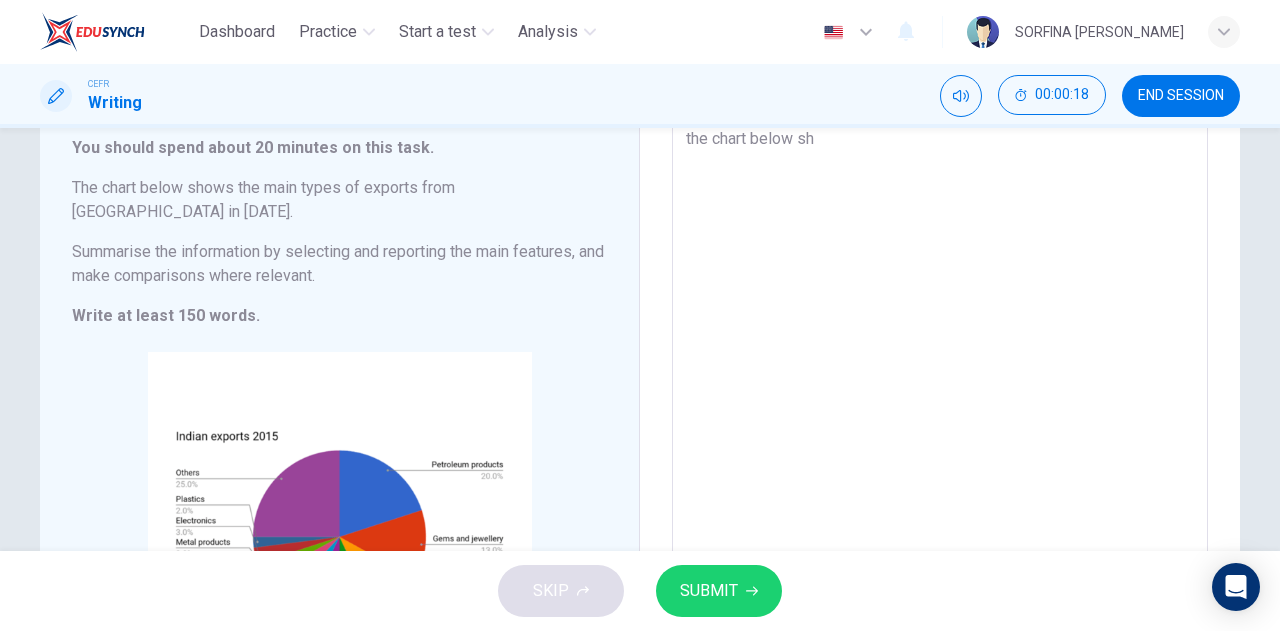 type on "x" 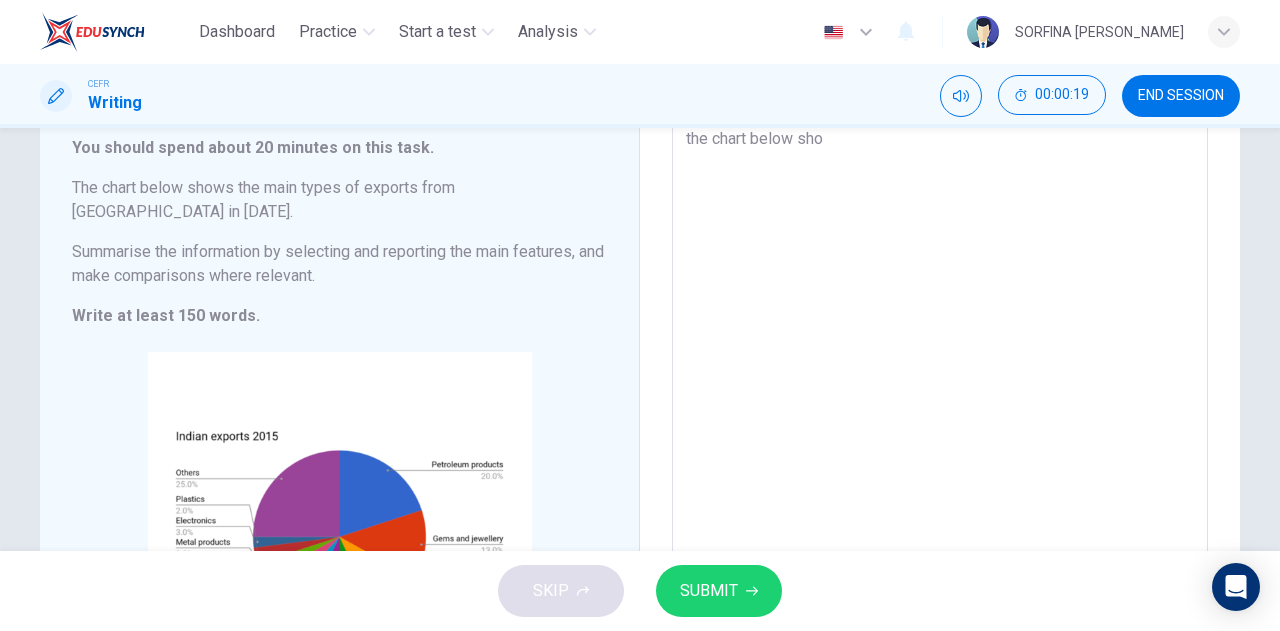 type on "x" 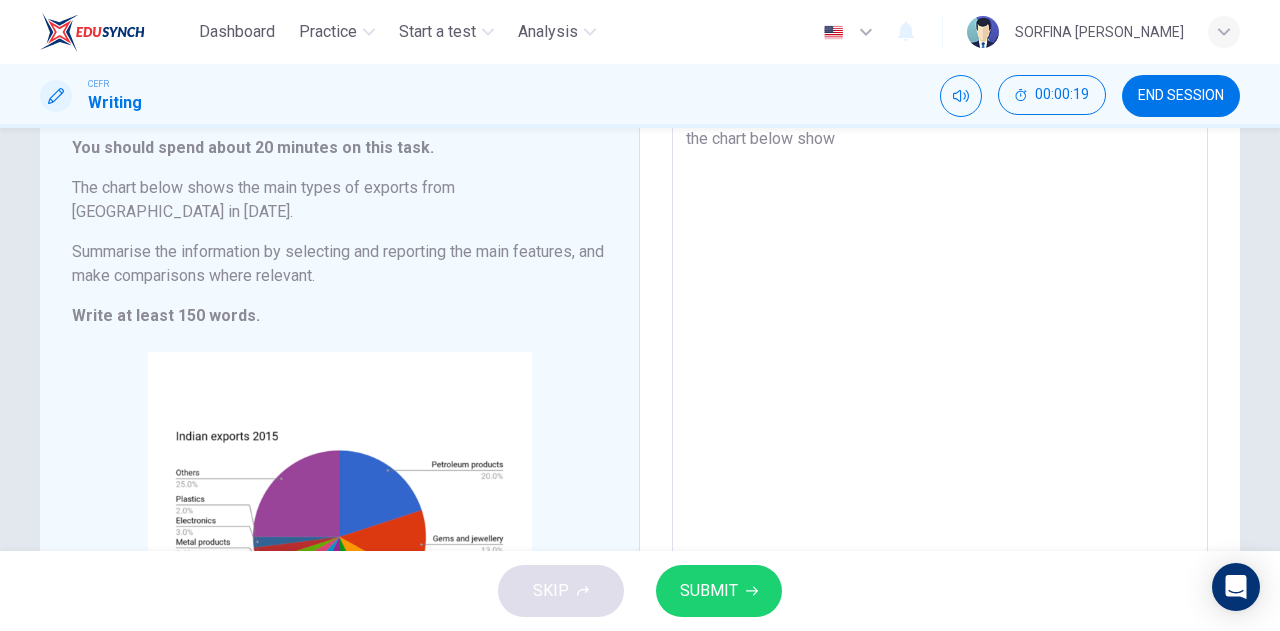 type on "the chart below shows" 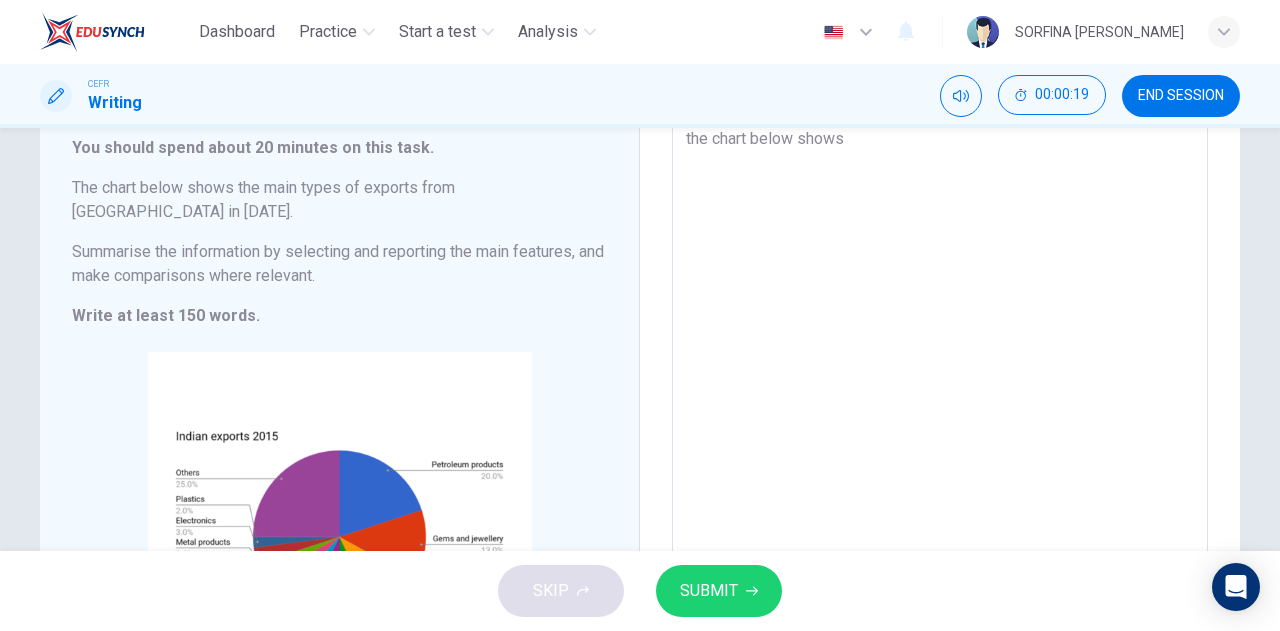 type on "x" 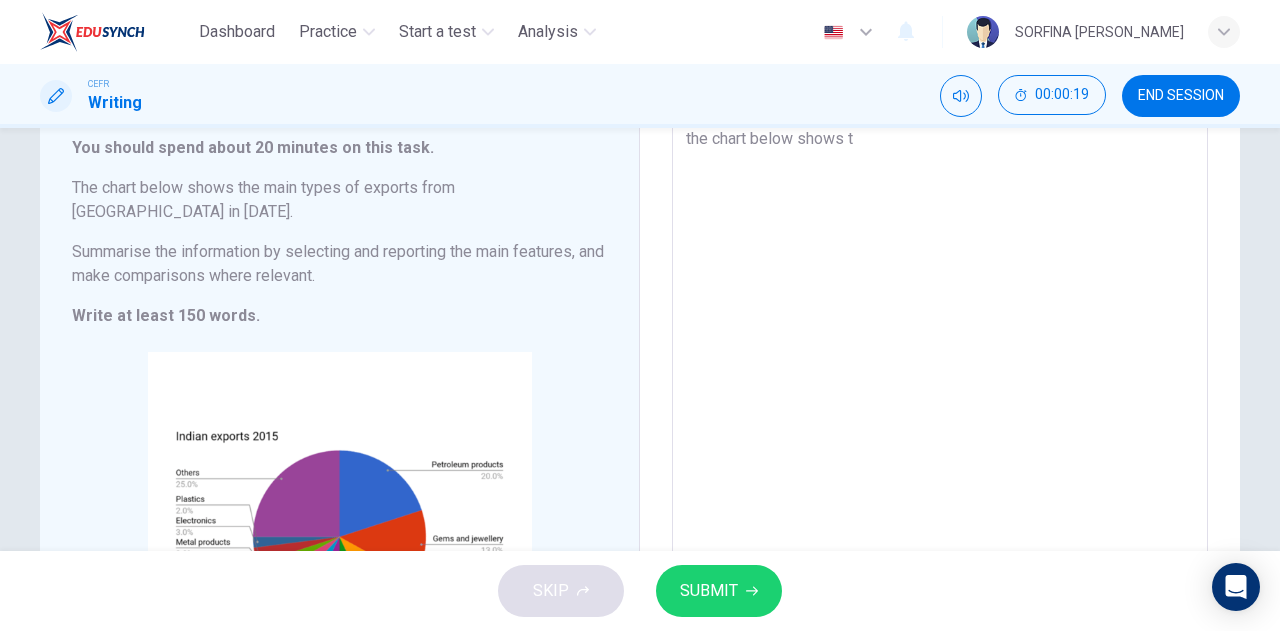 type on "x" 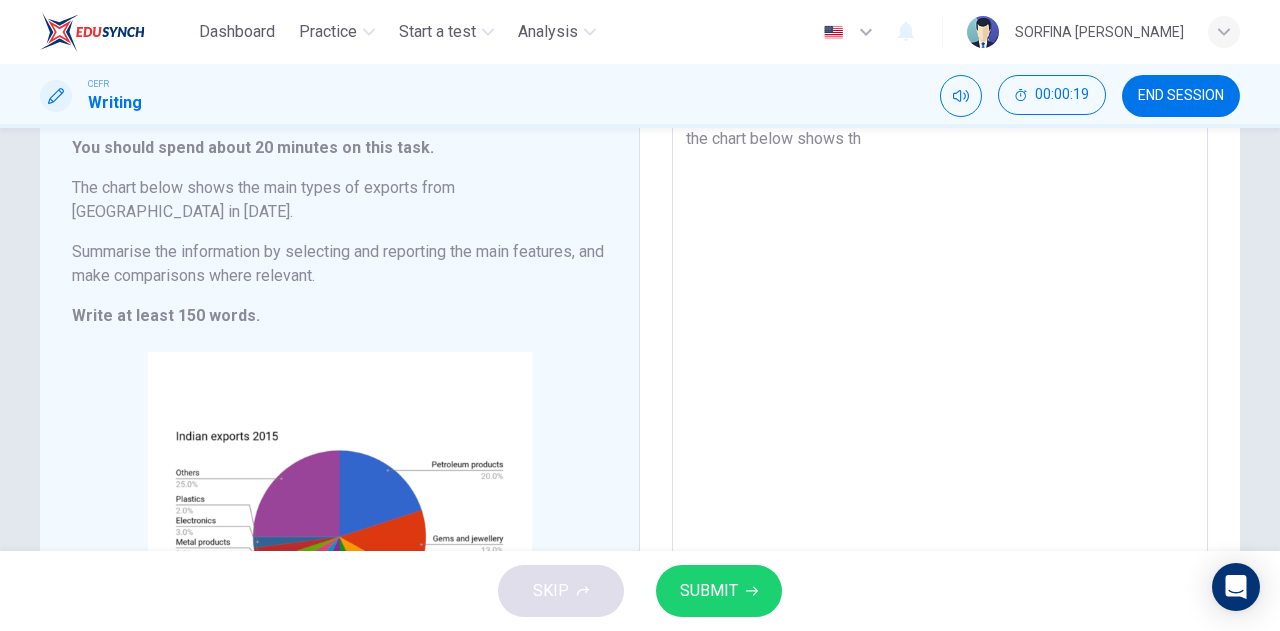 type on "x" 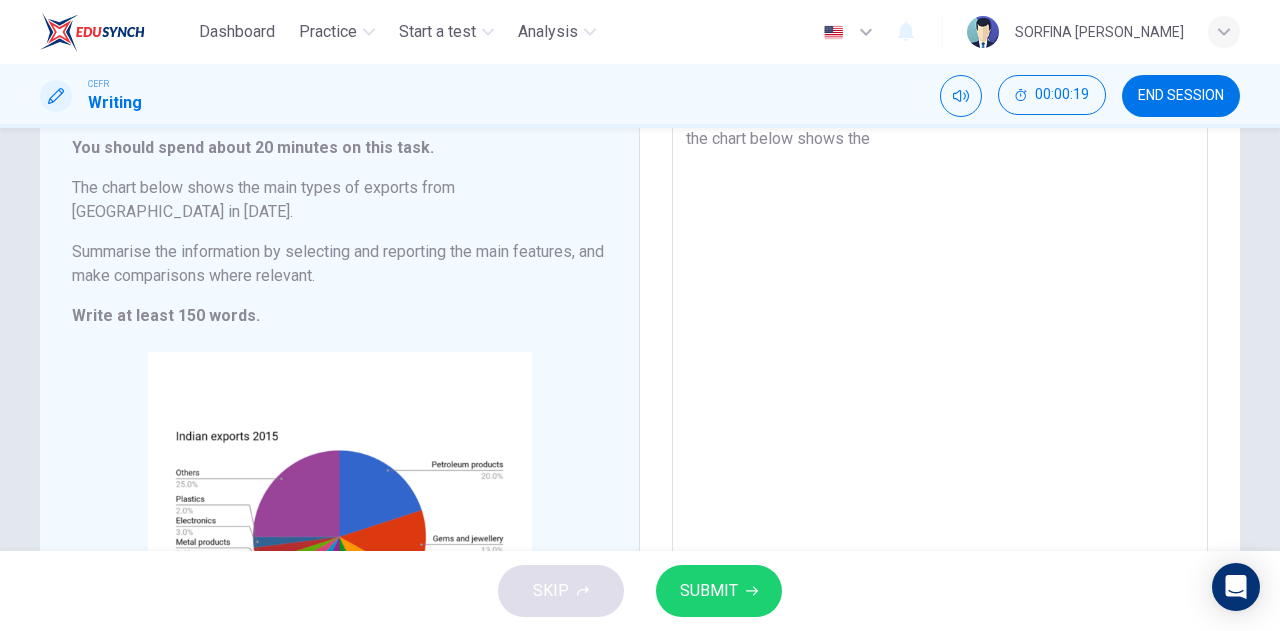 type on "x" 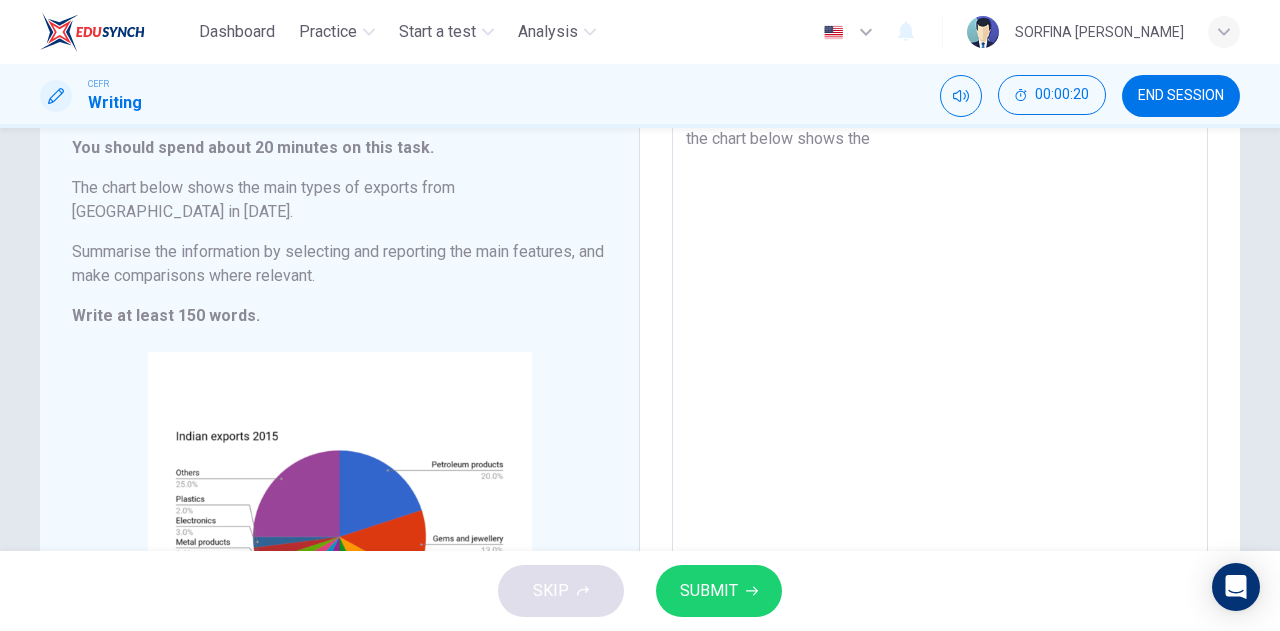 type on "the chart below shows the m" 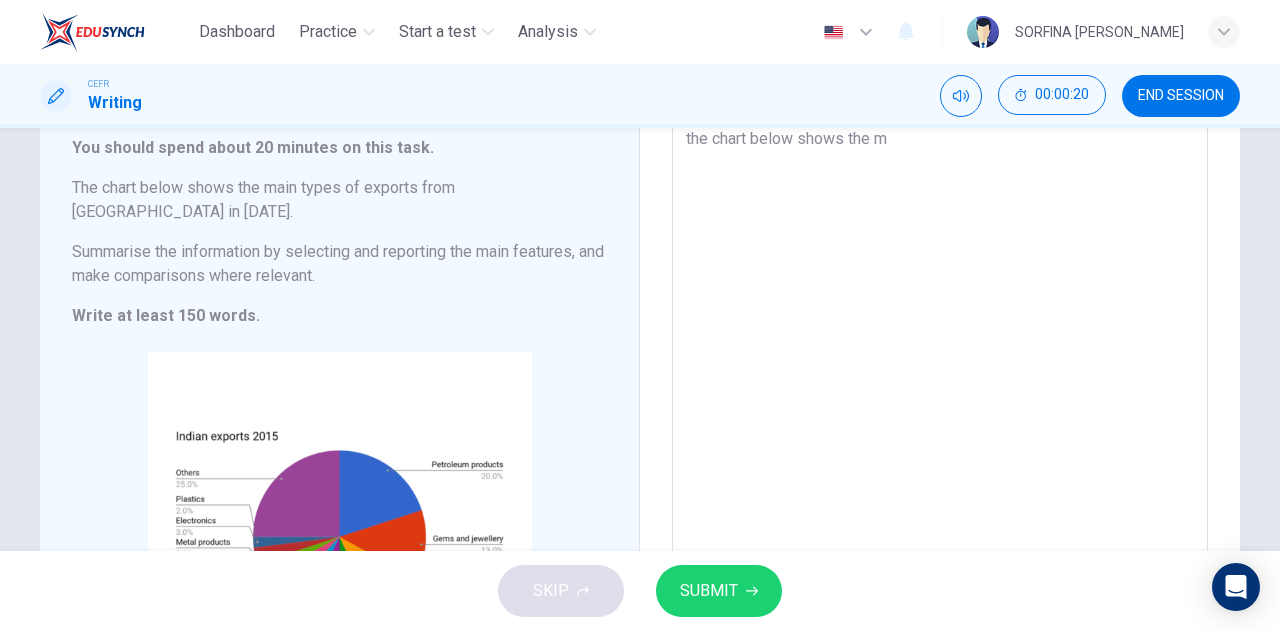 type on "the chart below shows the ma" 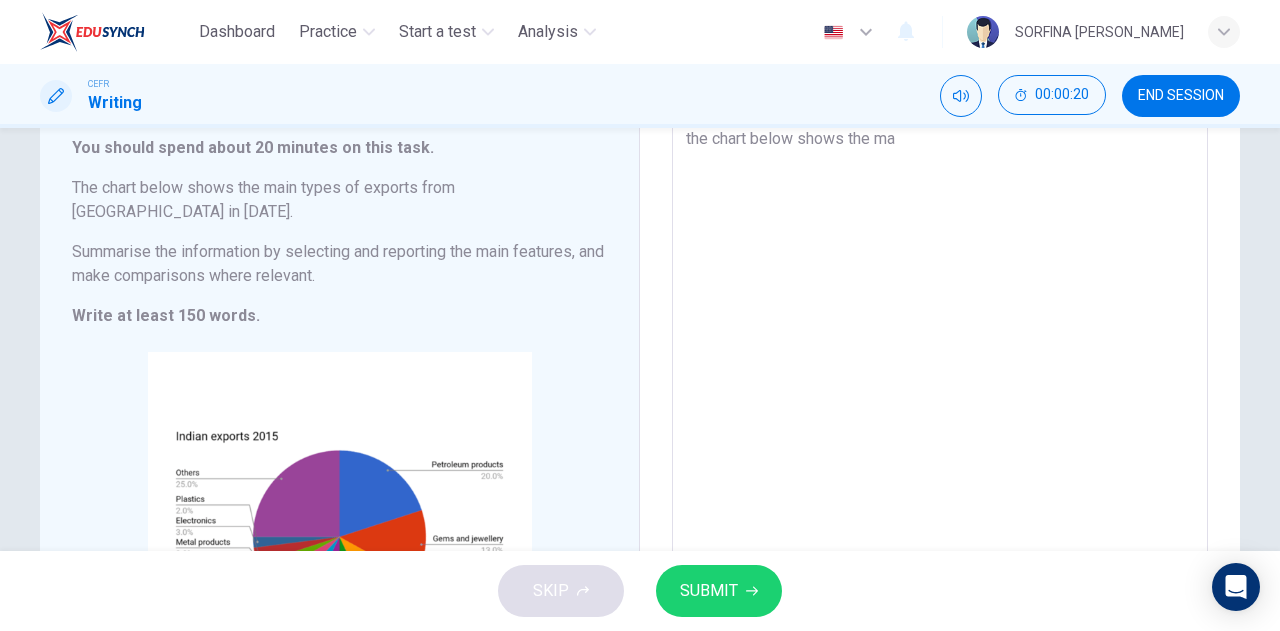 type on "x" 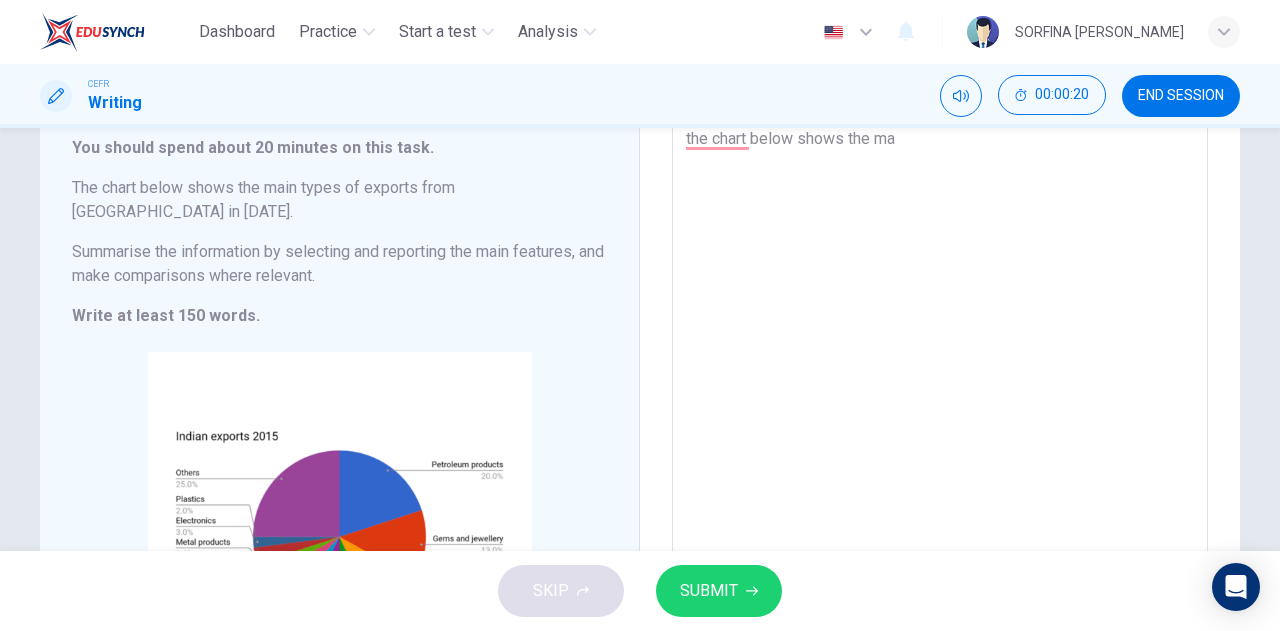 type on "the chart below shows the mai" 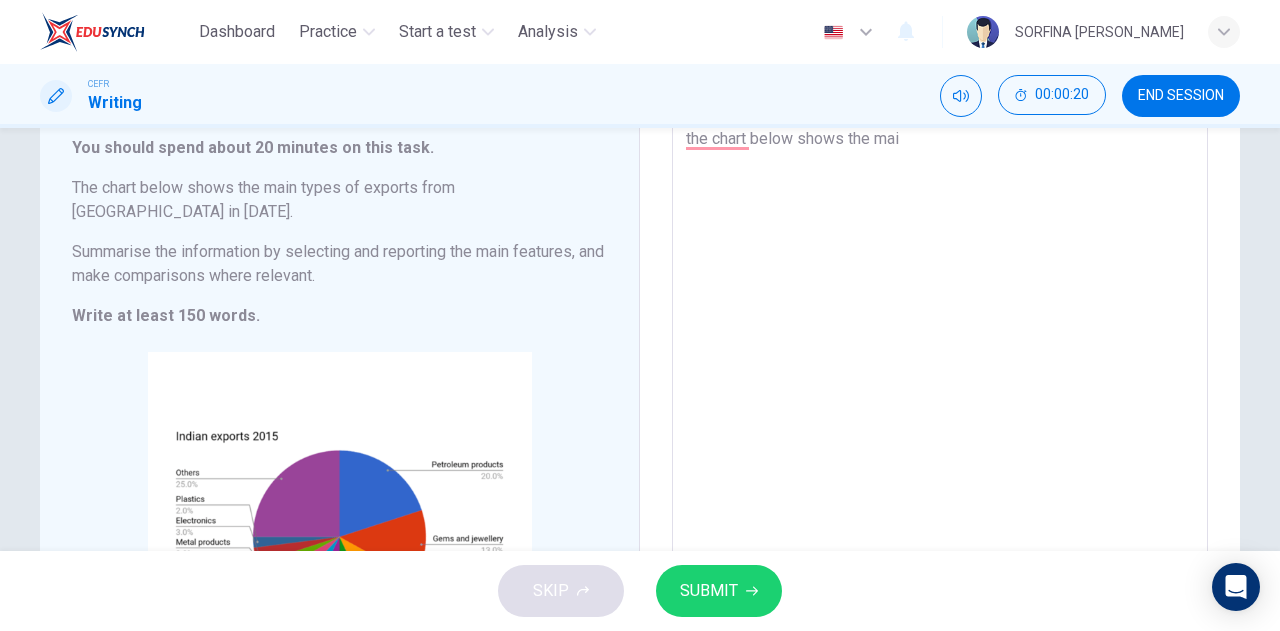 type on "x" 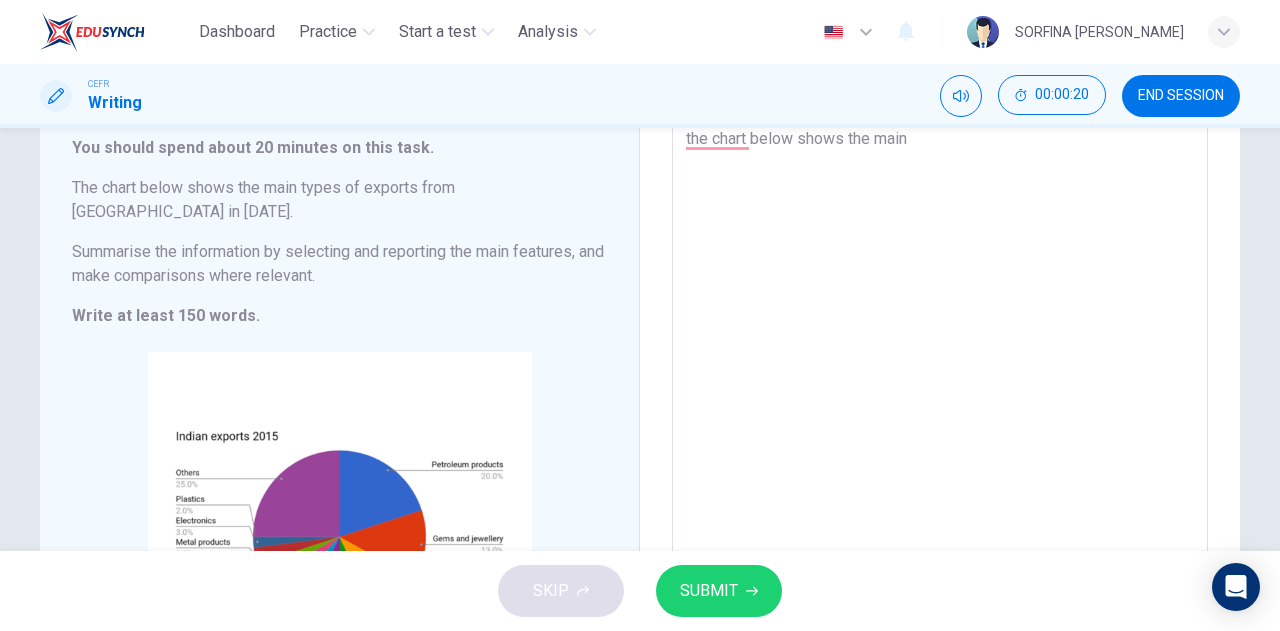 type on "x" 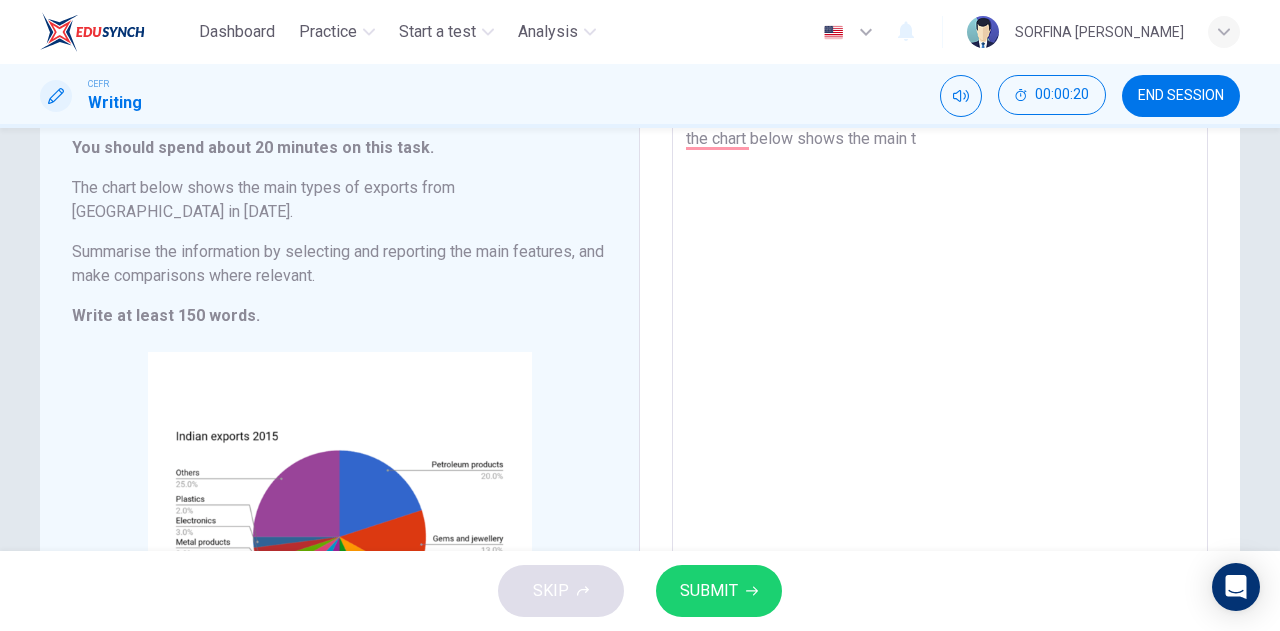 type on "x" 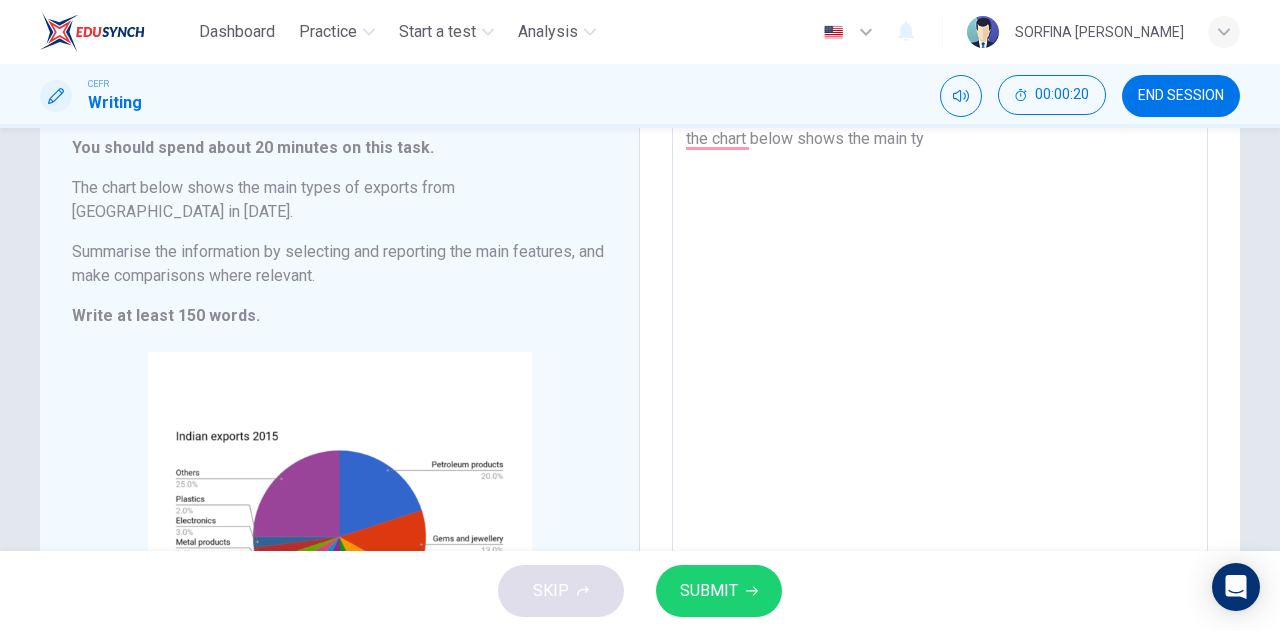 type on "x" 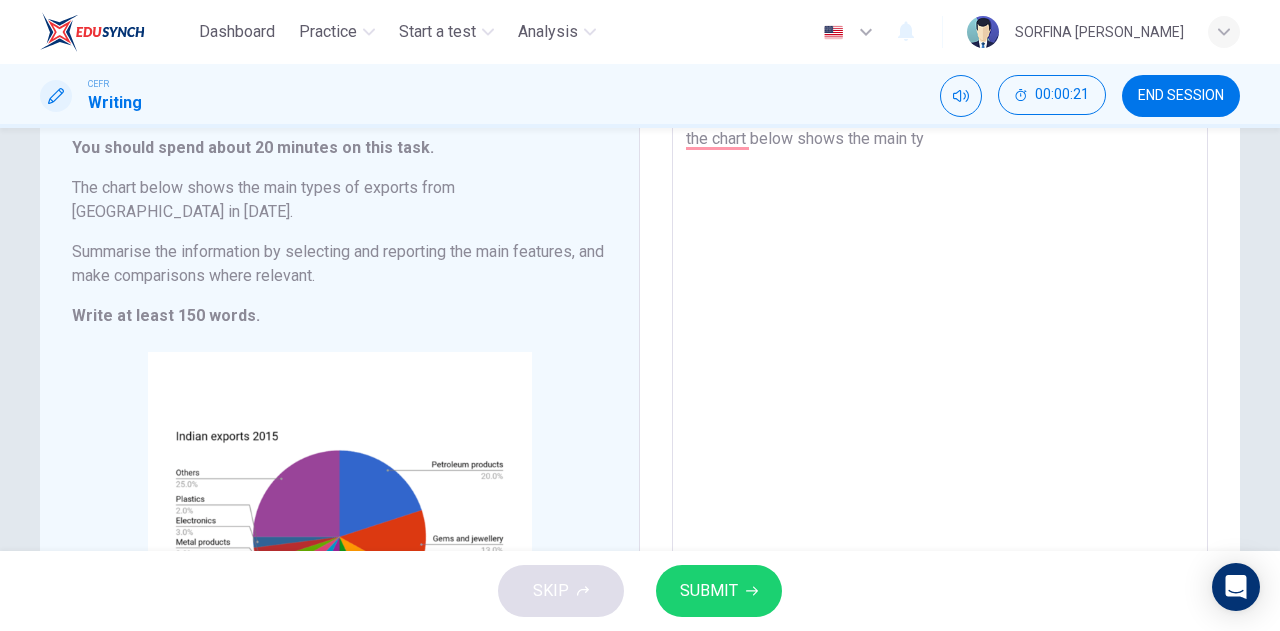 type on "the chart below shows the main typ" 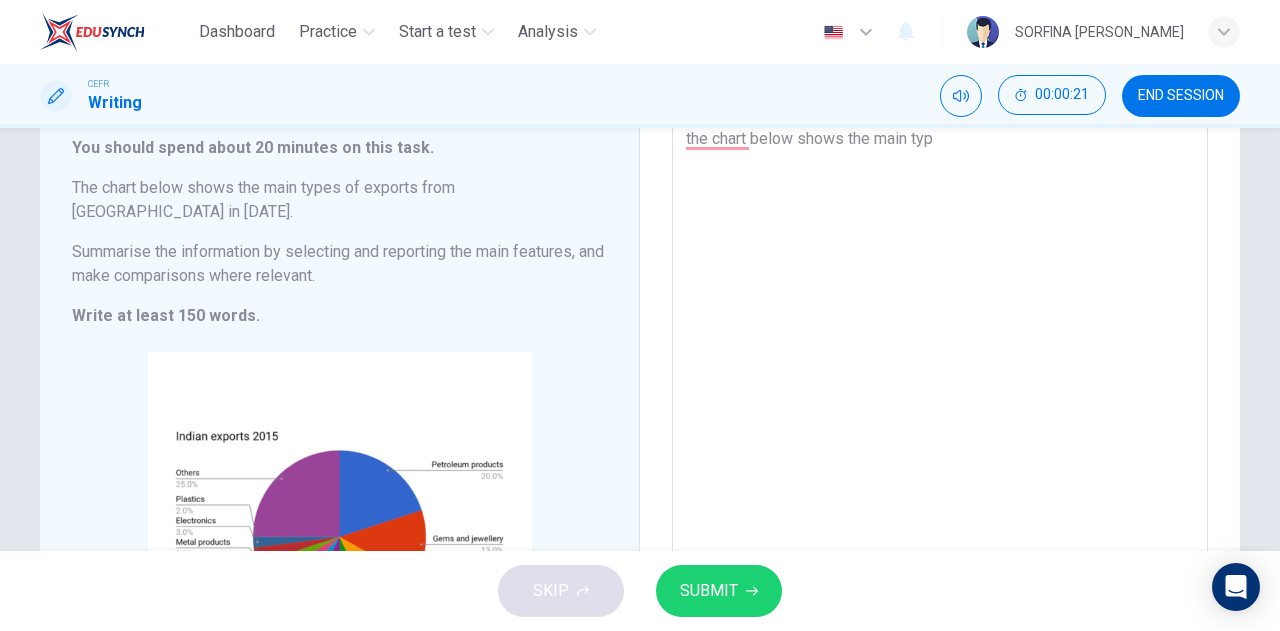 type on "the chart below shows the main type" 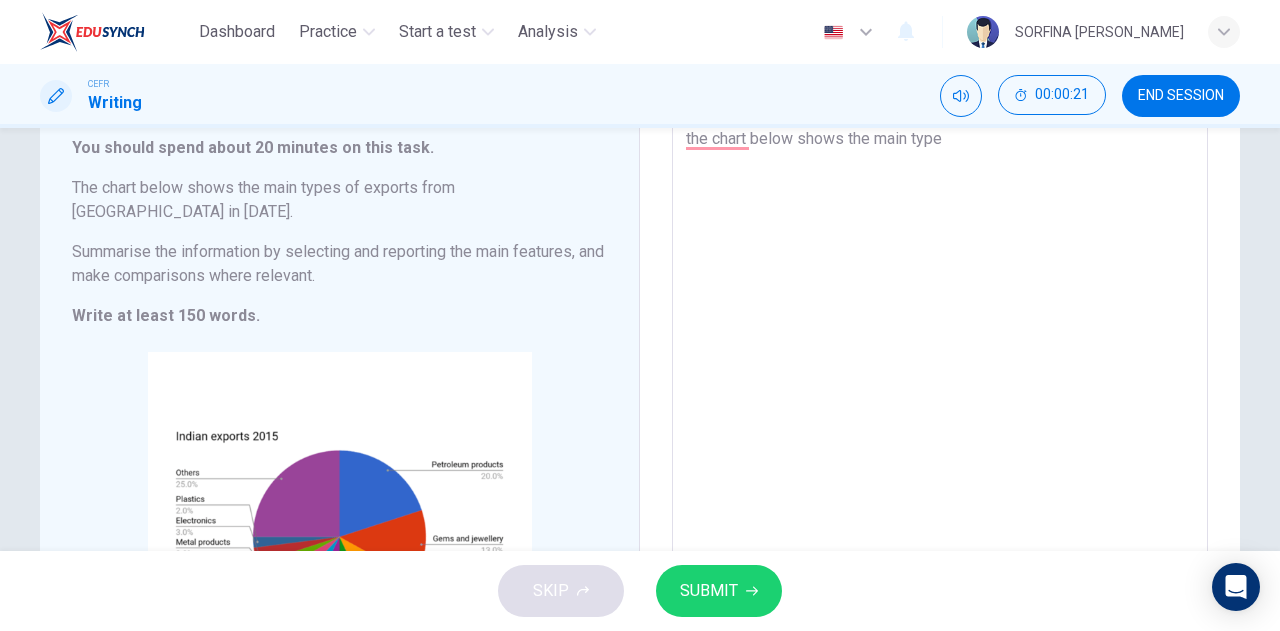 type on "x" 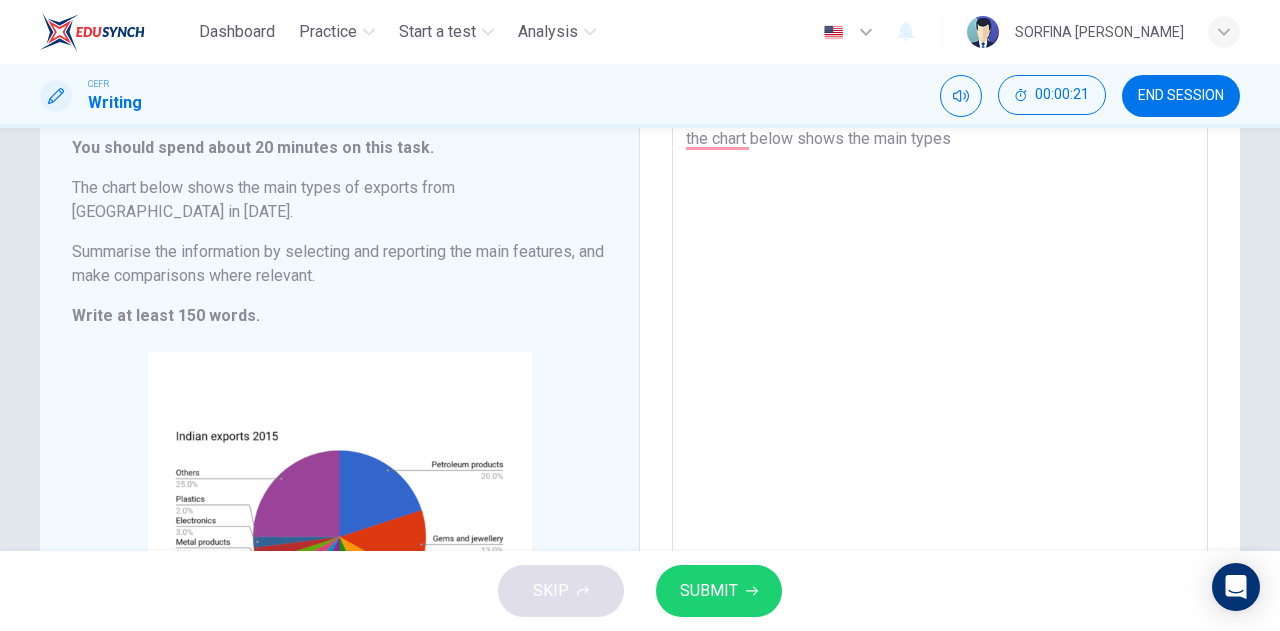 type on "x" 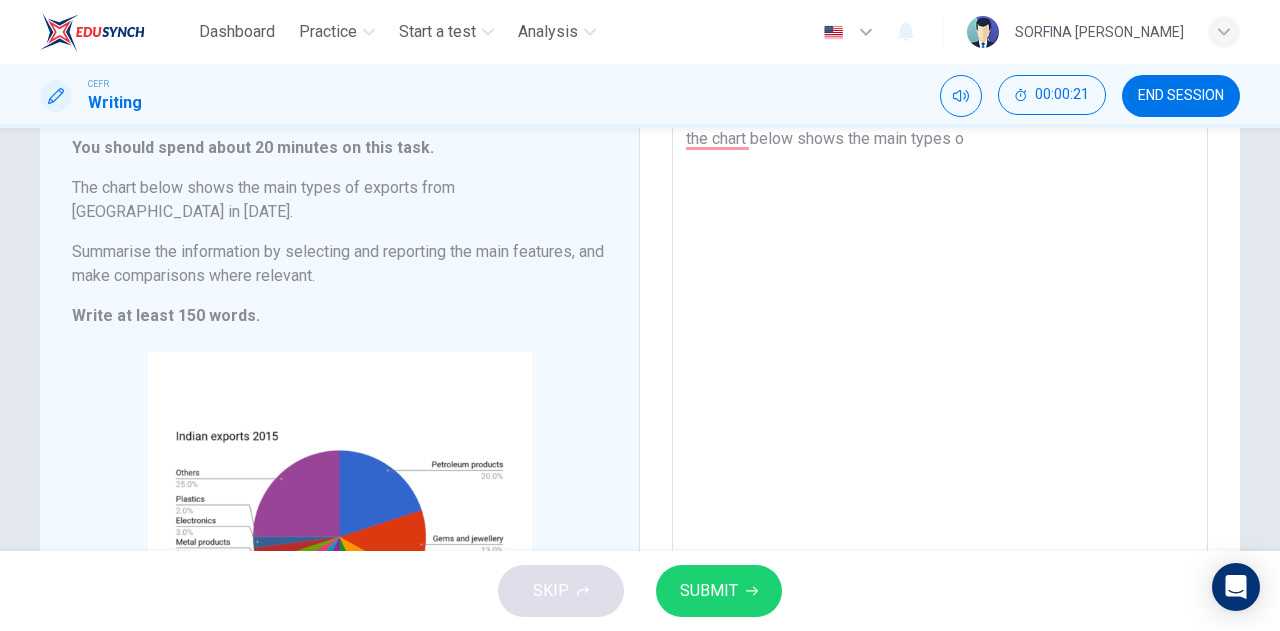 type on "x" 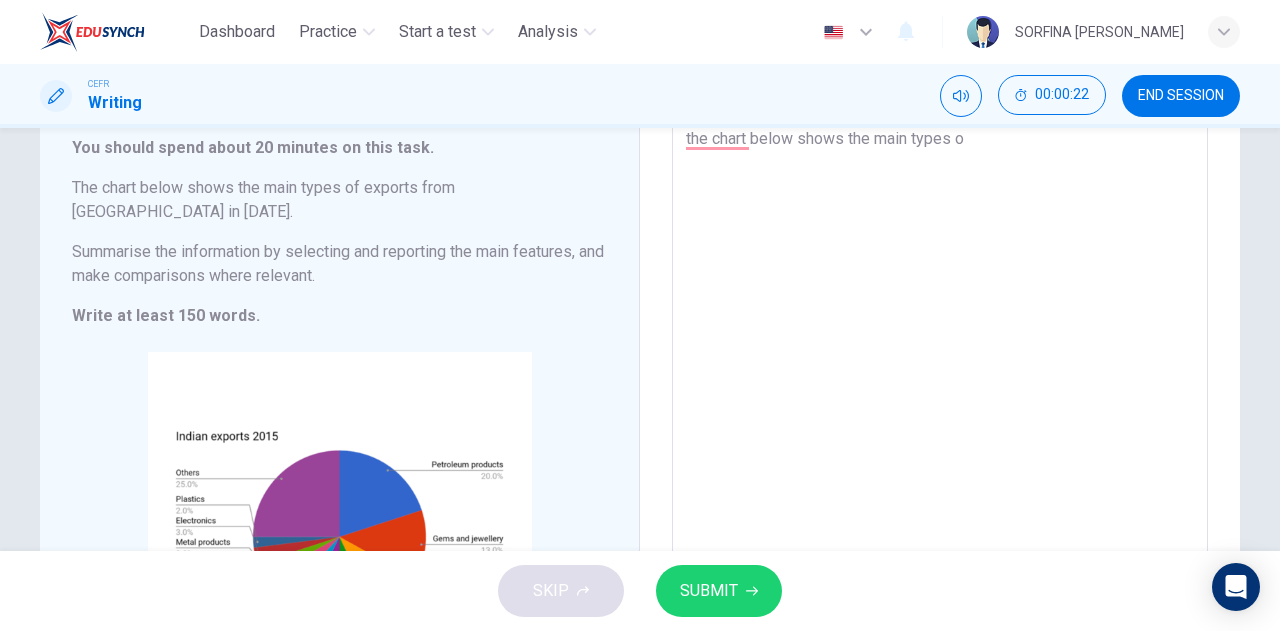 type on "the chart below shows the main types of" 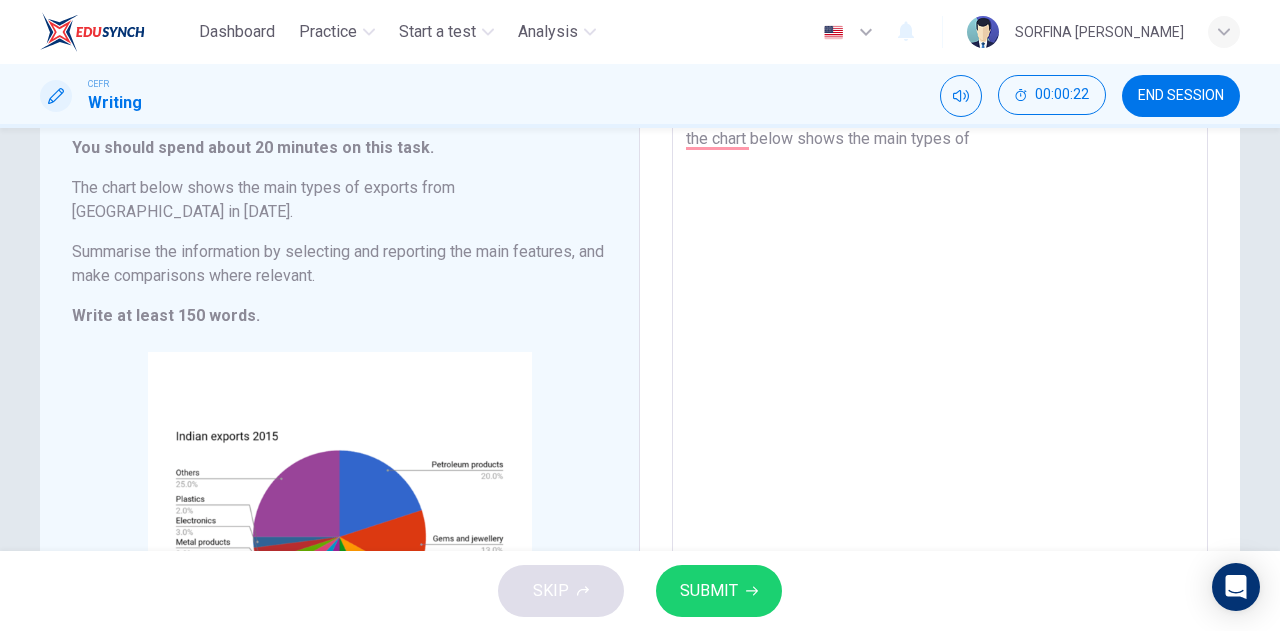 type on "the chart below shows the main types of" 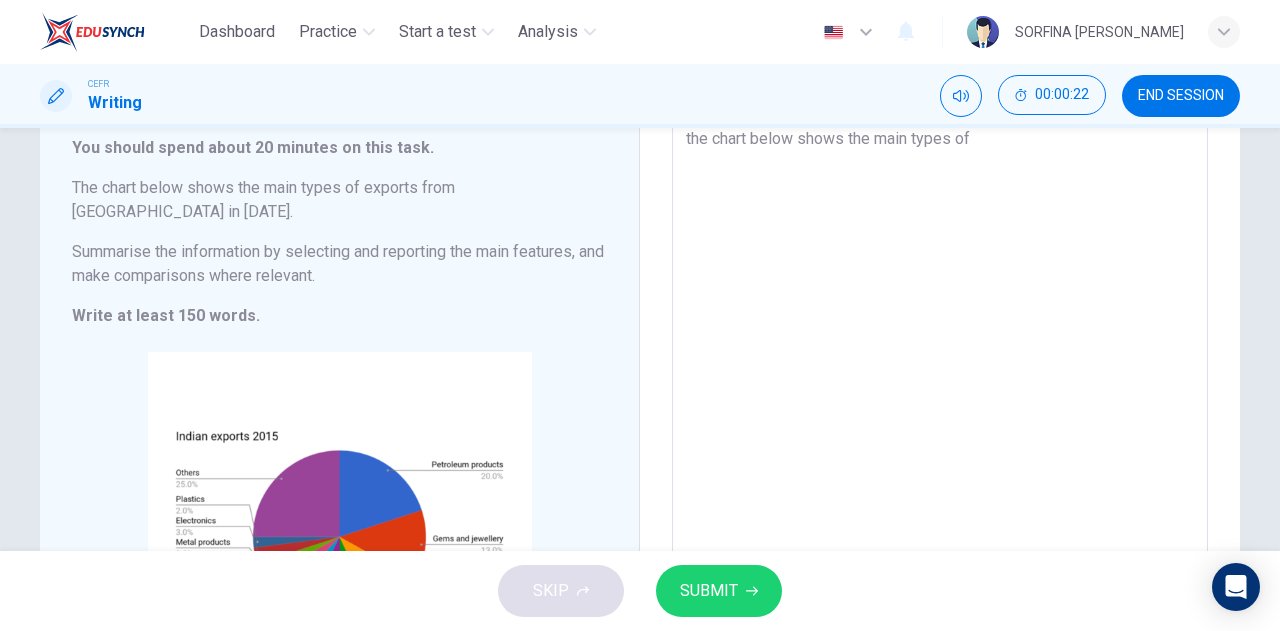 type on "the chart below shows the main types of e" 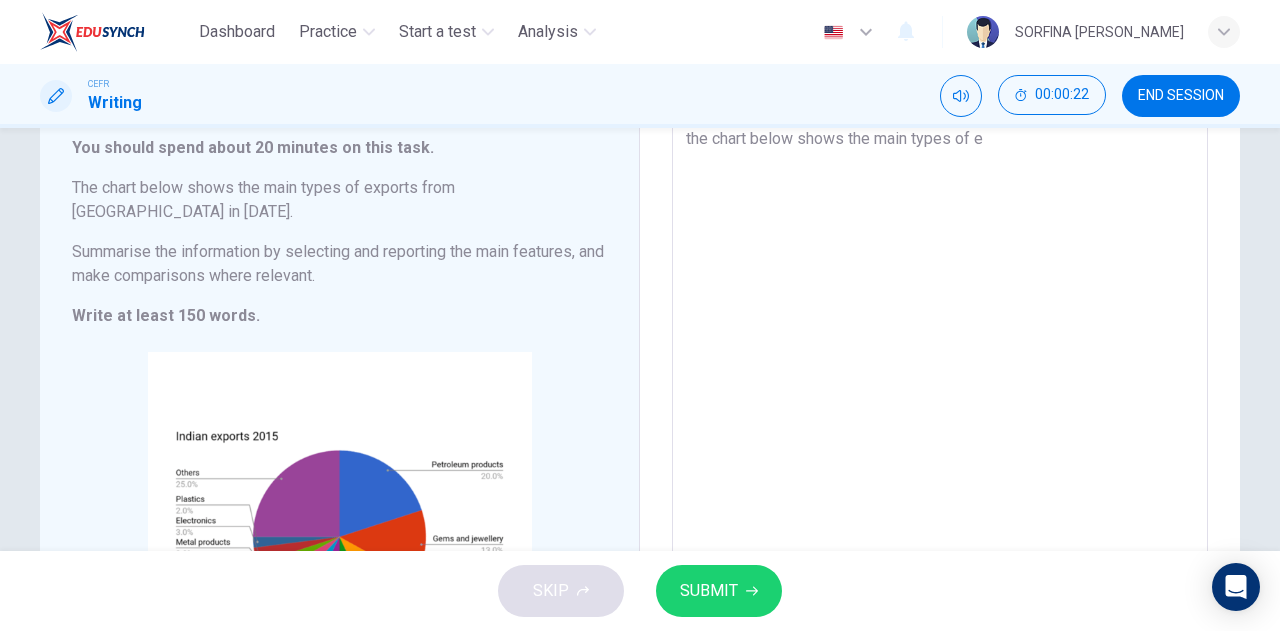 type on "x" 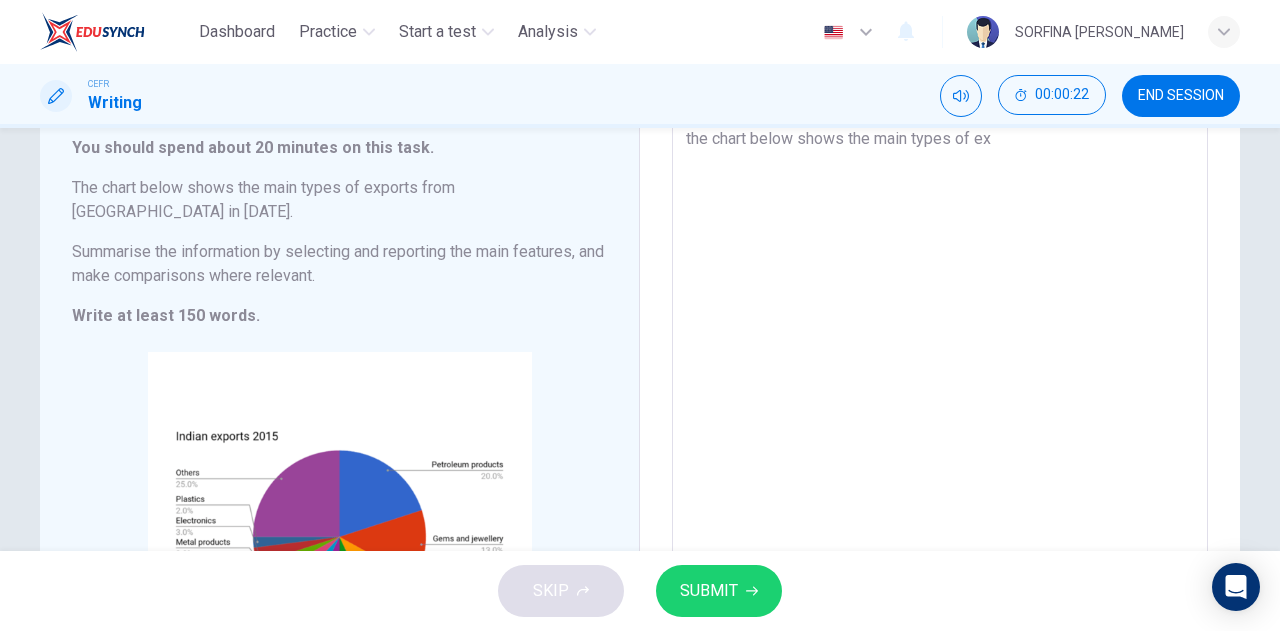 type on "x" 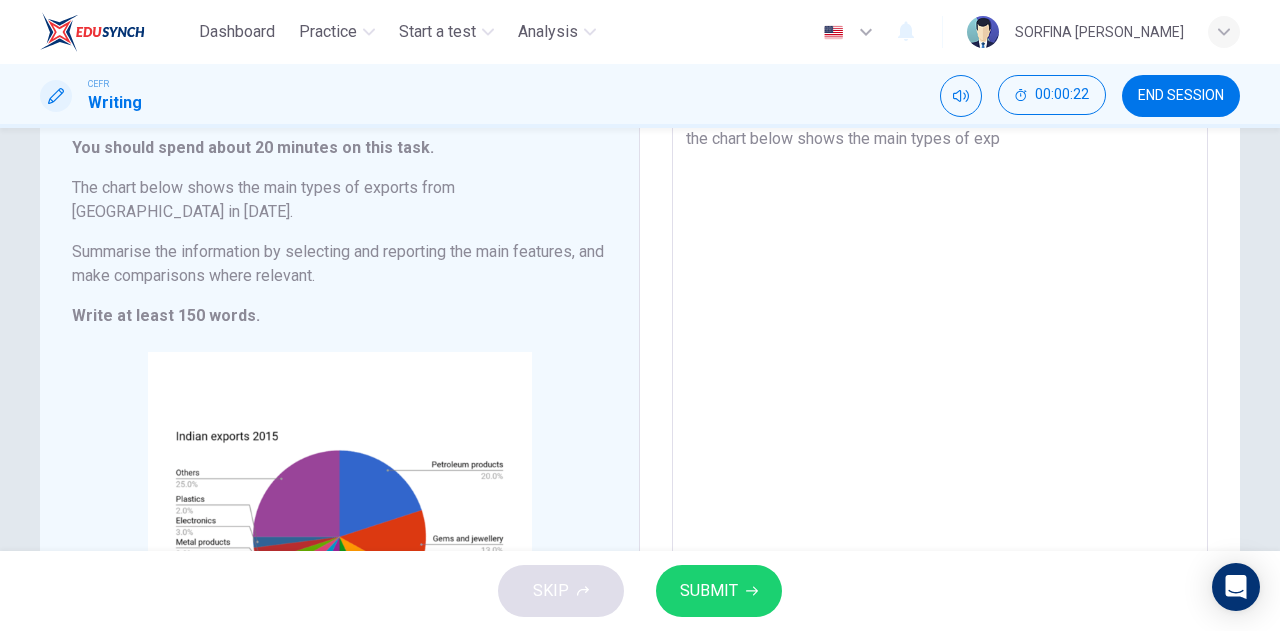 type on "x" 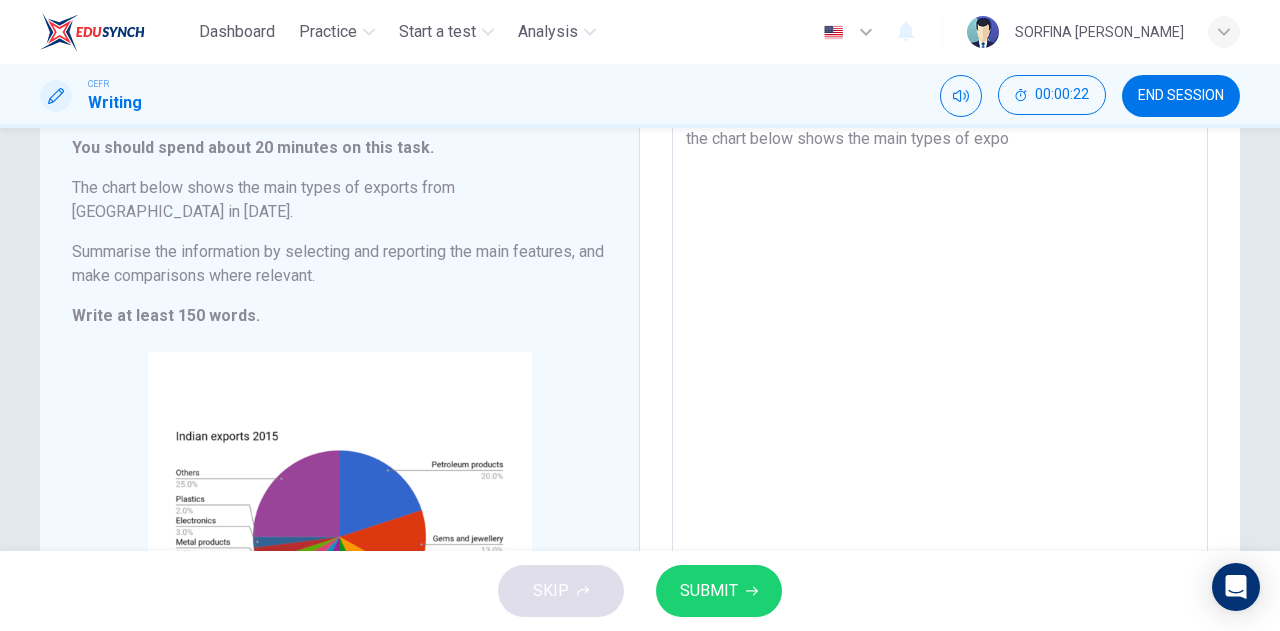 type on "x" 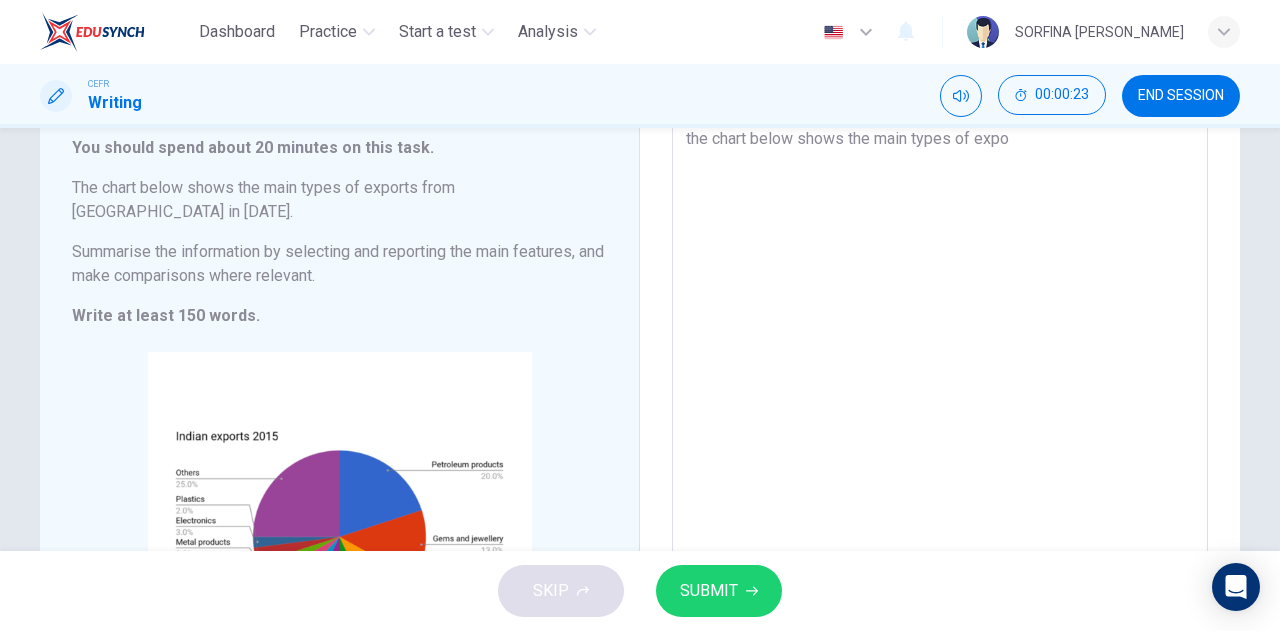 type on "the chart below shows the main types of expor" 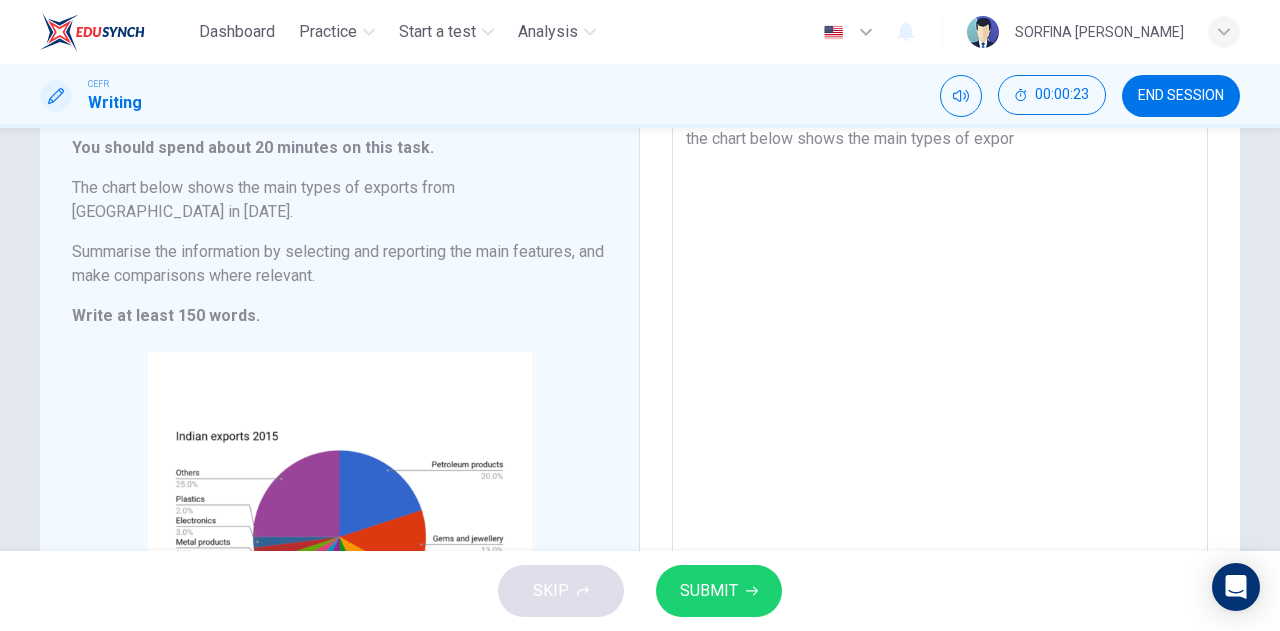 type on "the chart below shows the main types of export" 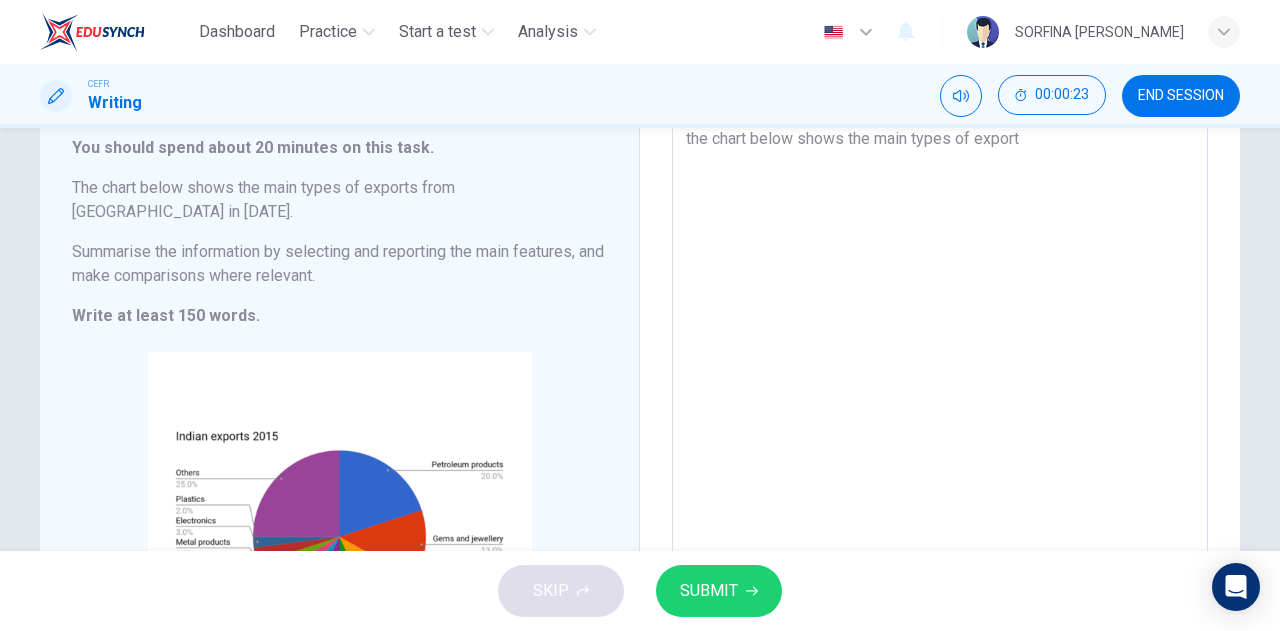 type on "x" 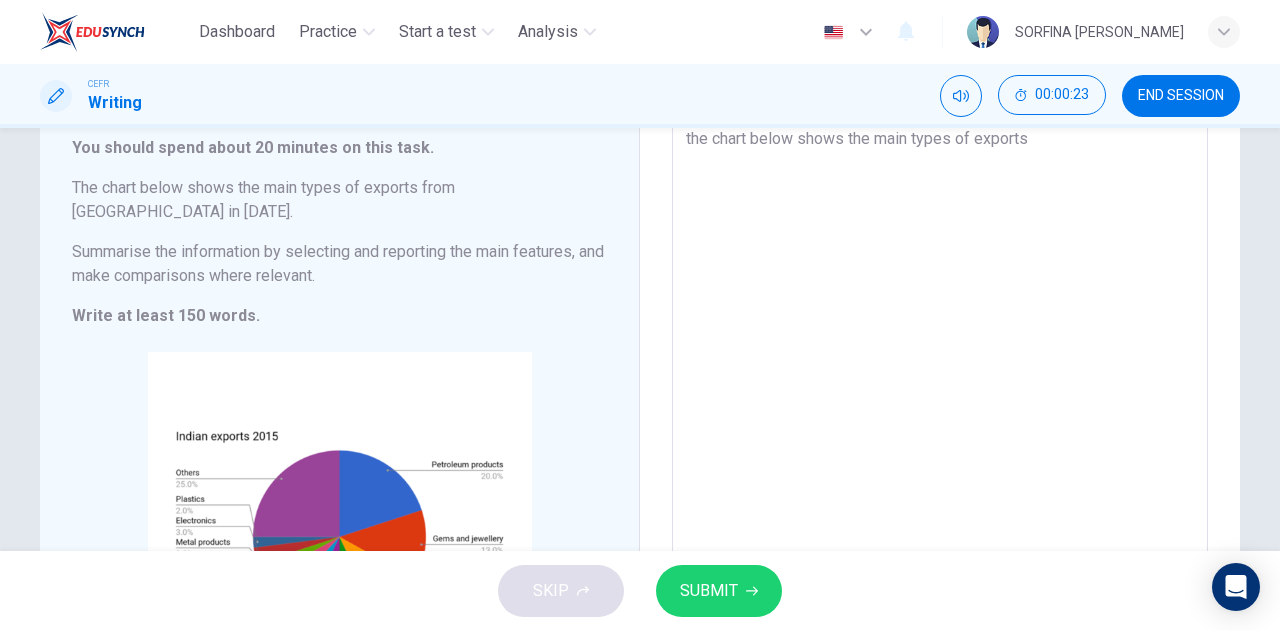 type on "x" 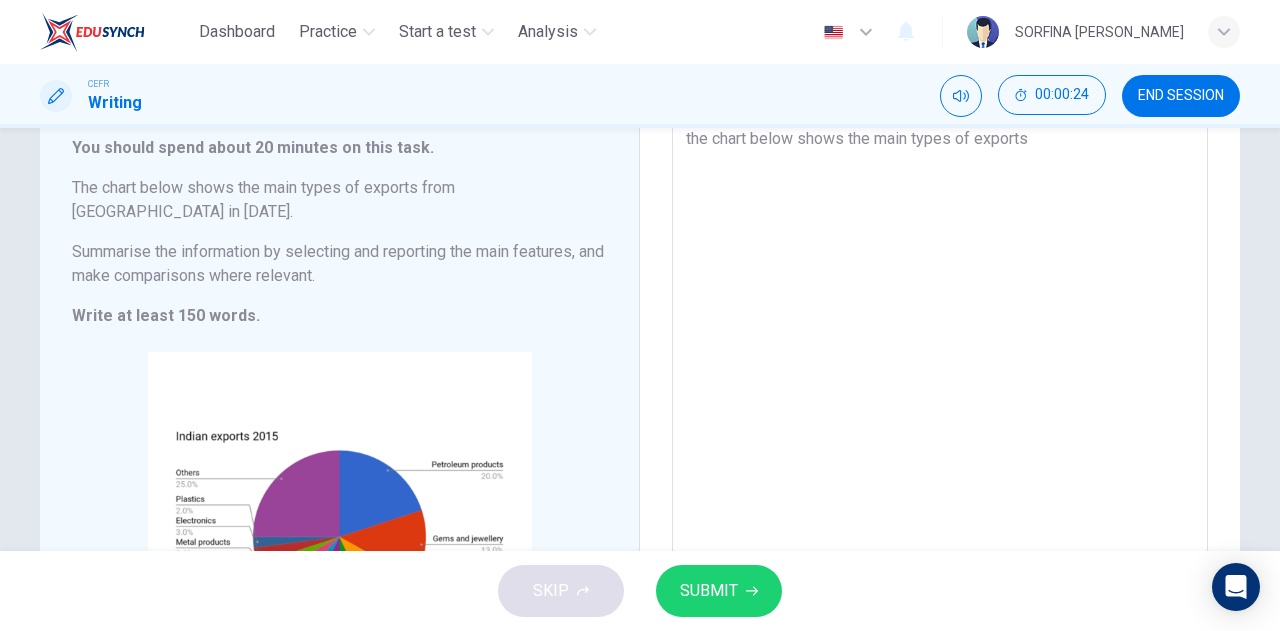 type on "the chart below shows the main types of exports f" 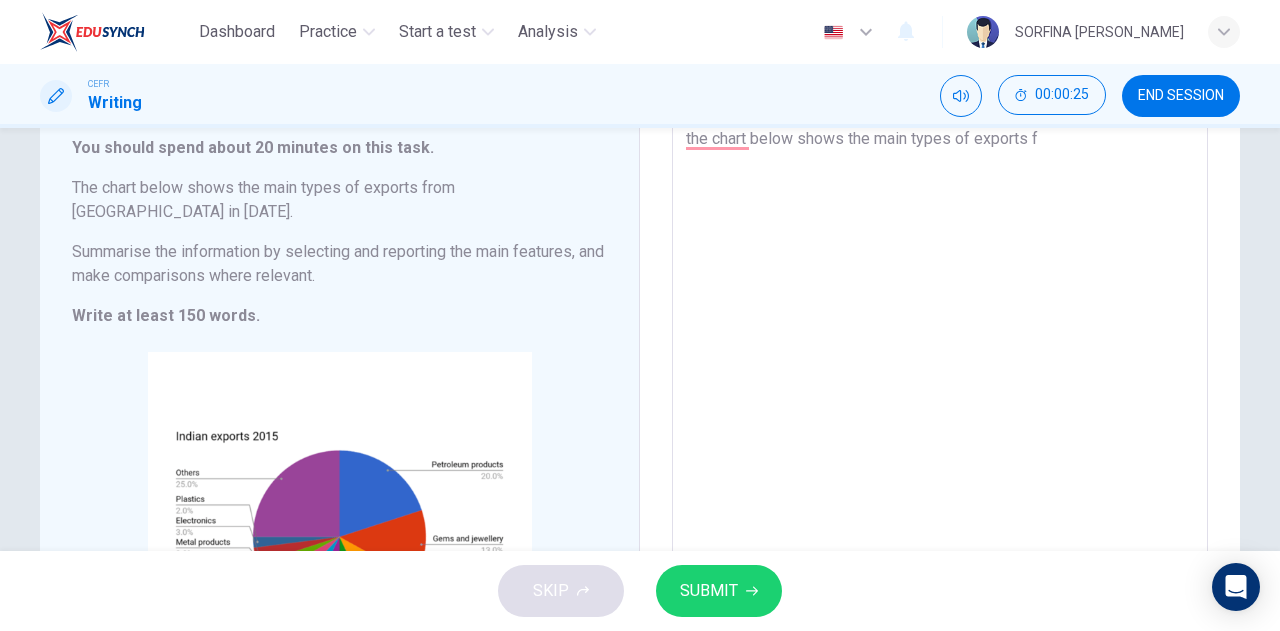 type on "the chart below shows the main types of exports fr" 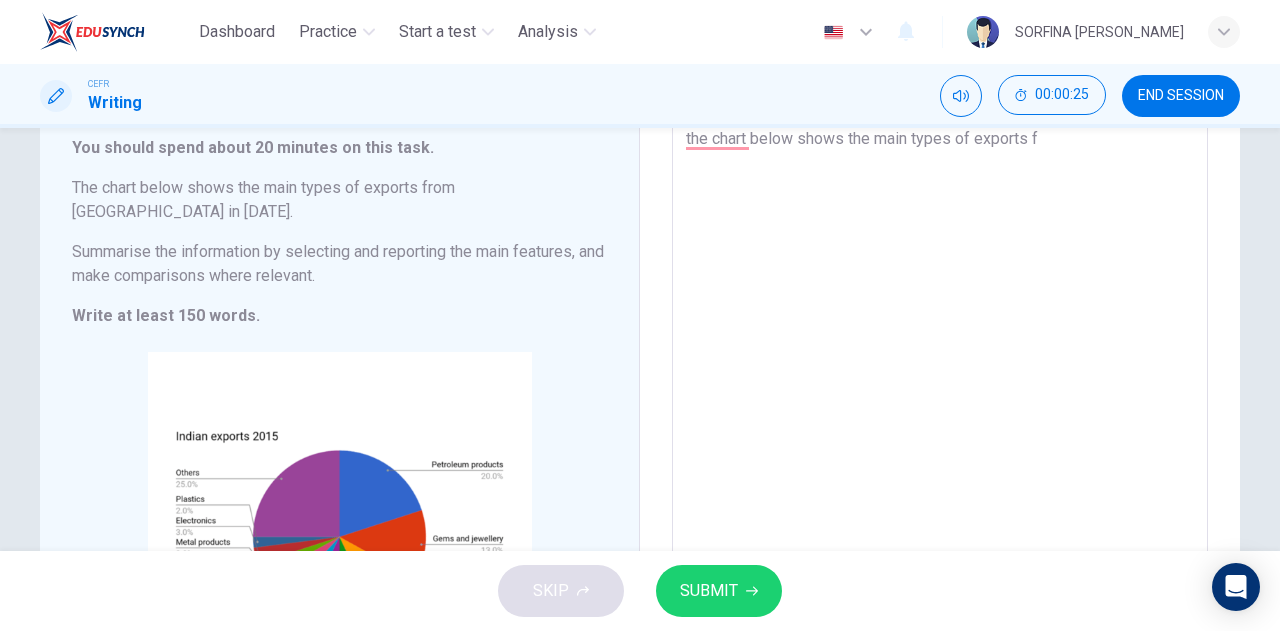 type on "x" 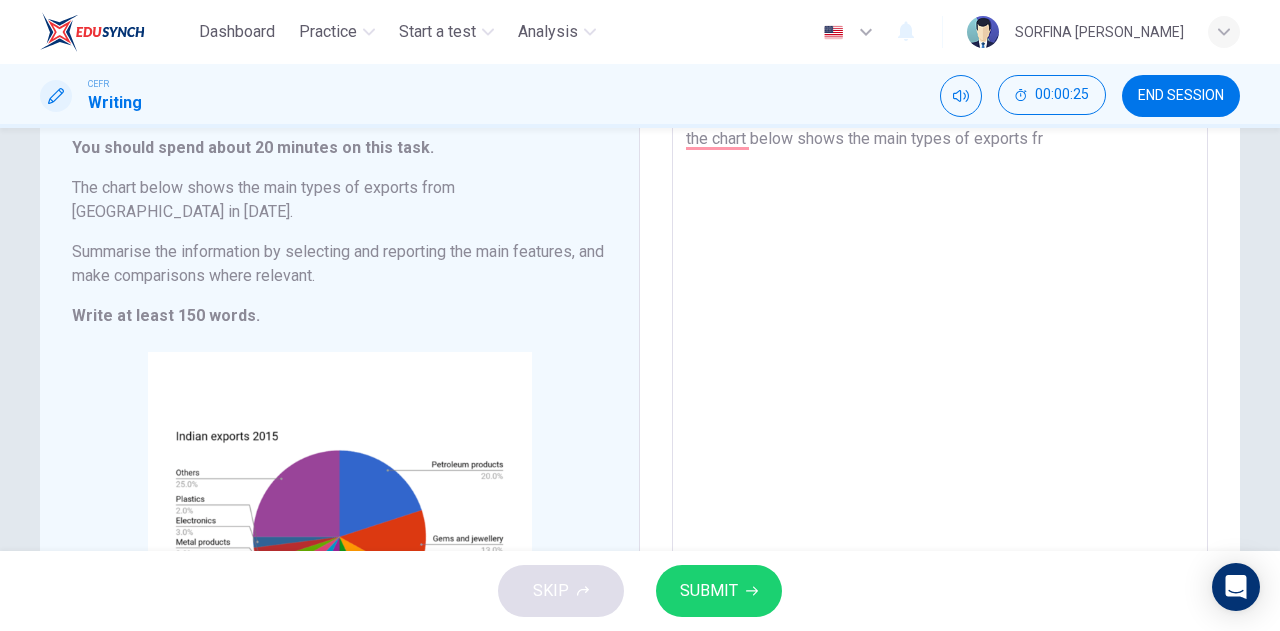 type on "the chart below shows the main types of exports fro" 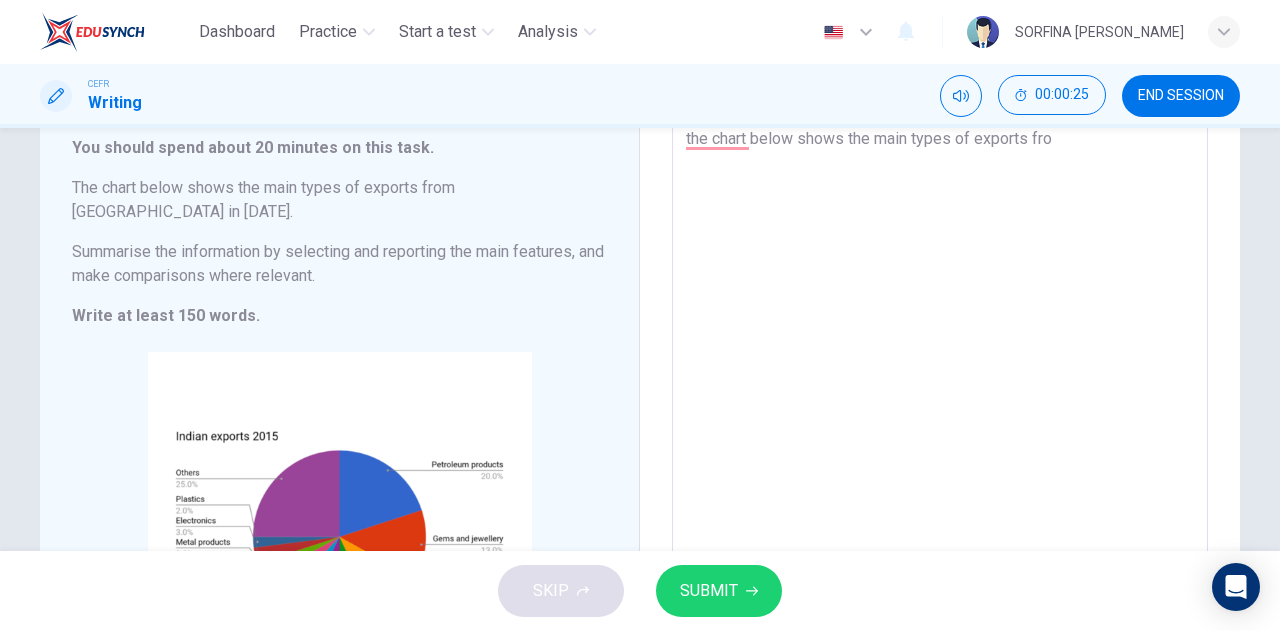 type on "x" 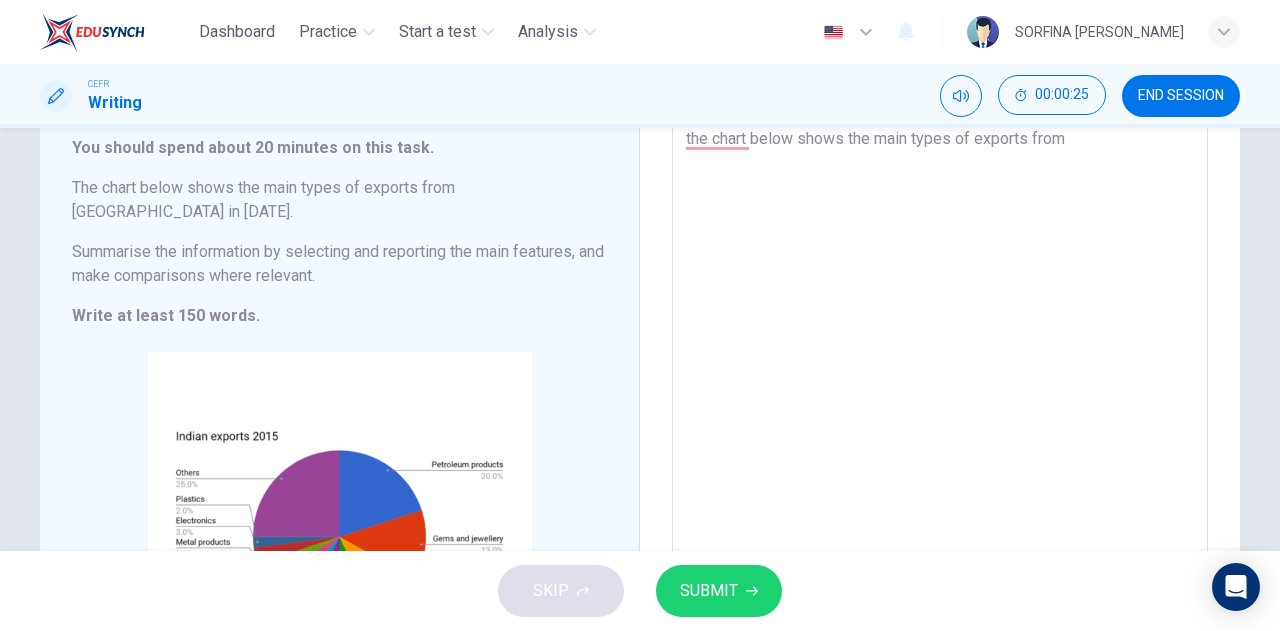 type on "x" 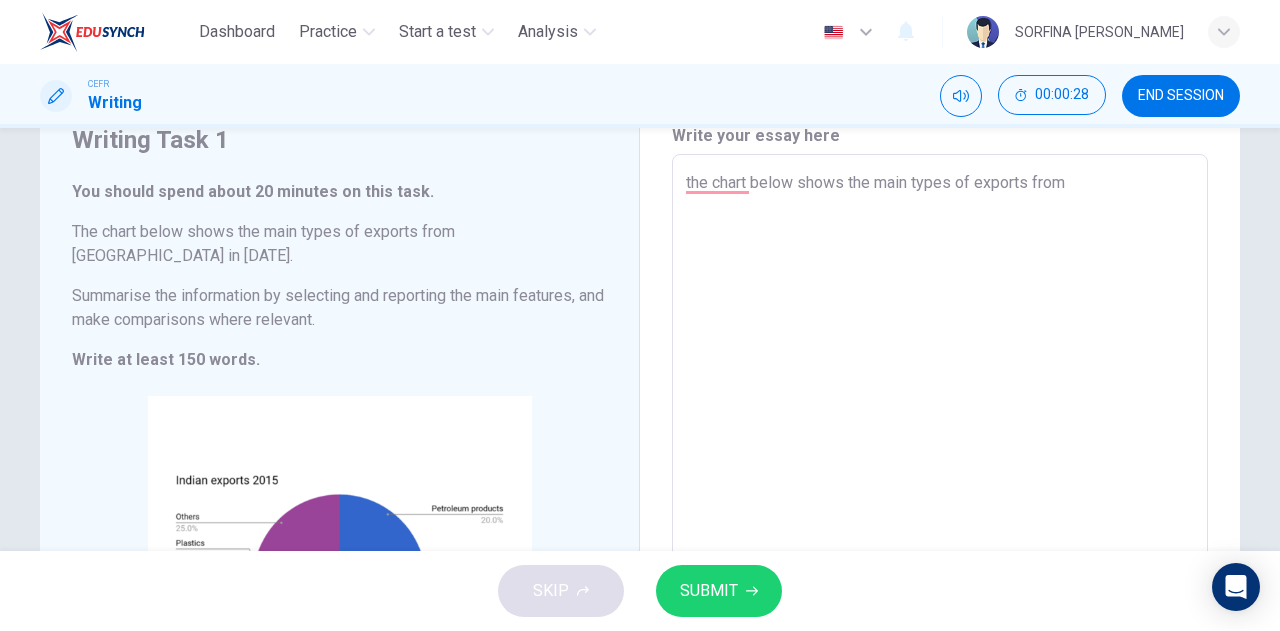 scroll, scrollTop: 11, scrollLeft: 0, axis: vertical 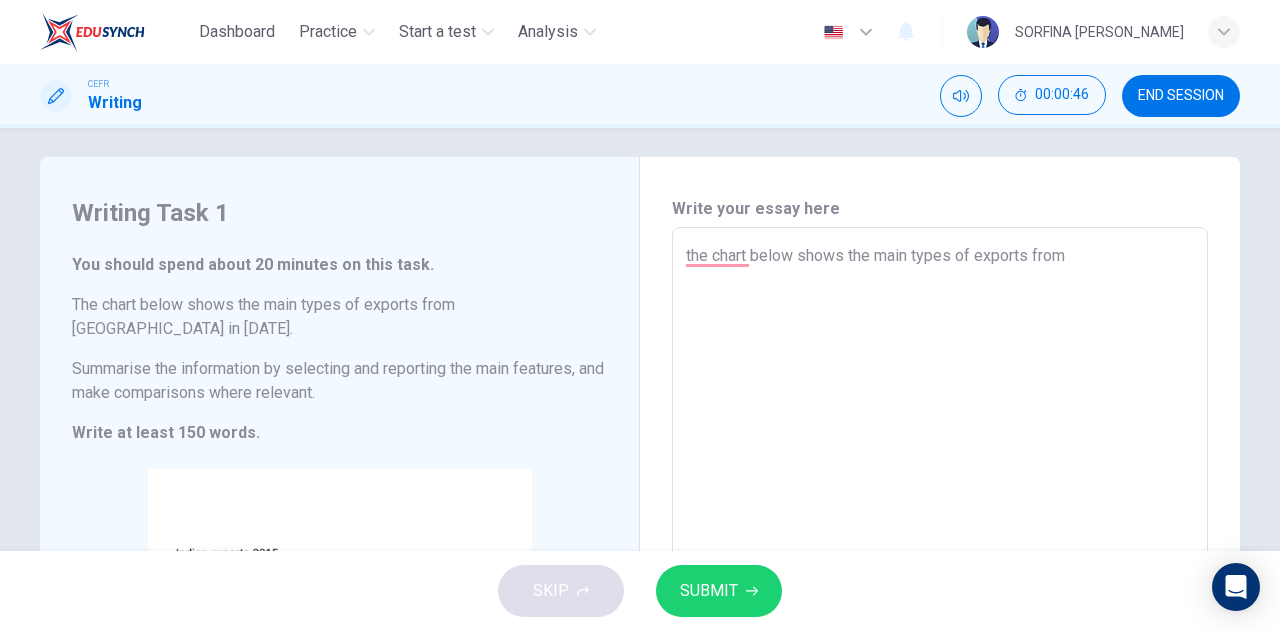 type on "the chart below shows the main types of exports from" 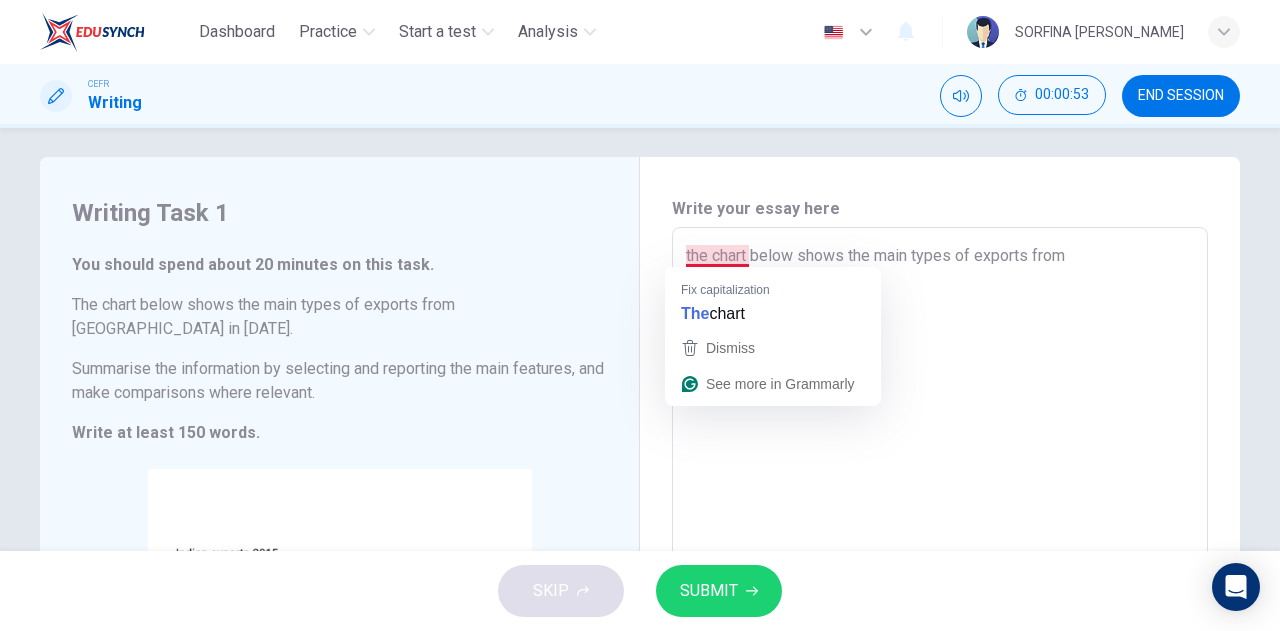 click on "the chart below shows the main types of exports from" at bounding box center [940, 523] 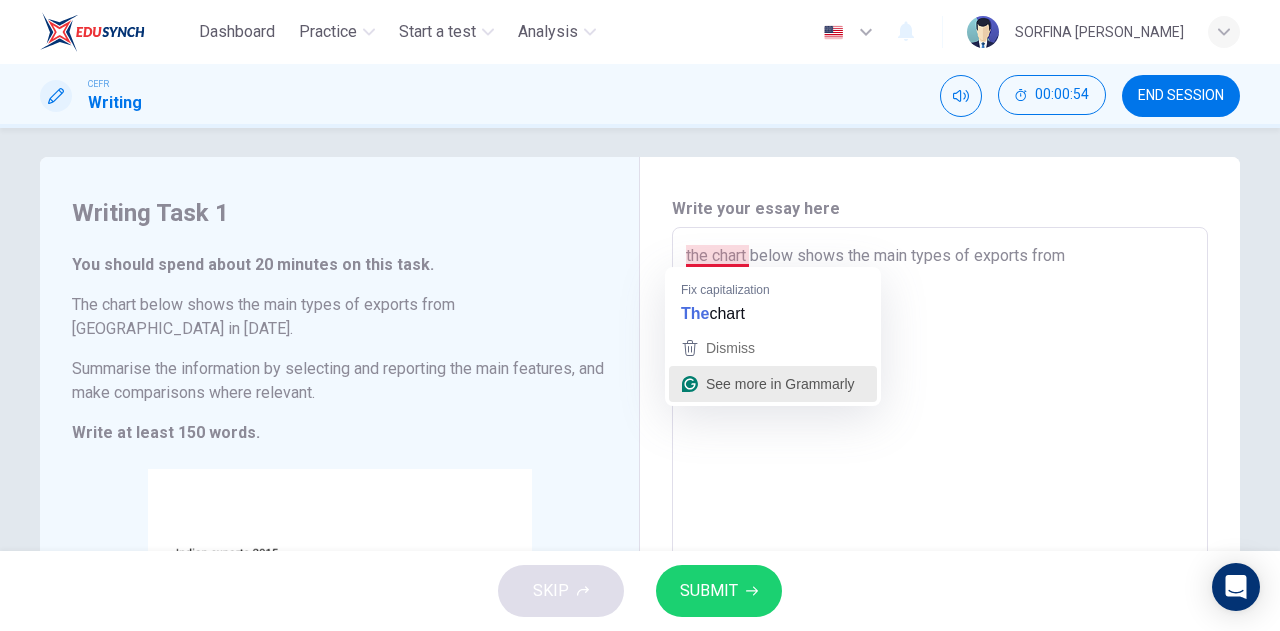 click on "See more in Grammarly" at bounding box center [780, 384] 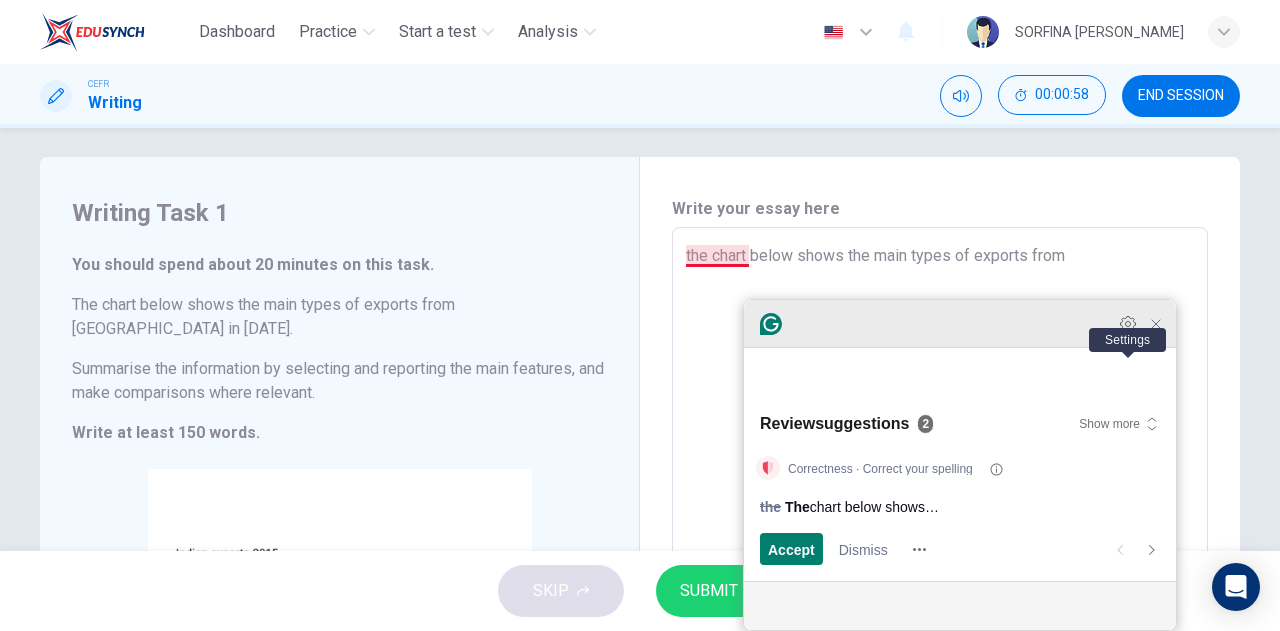 click 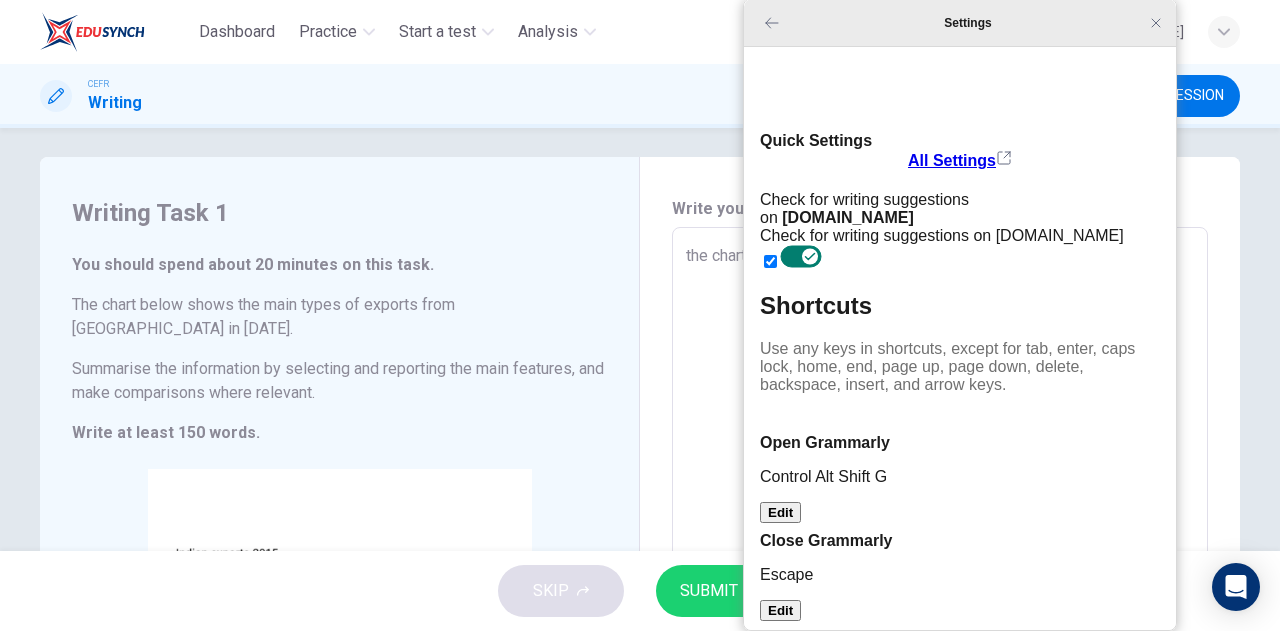 click at bounding box center [770, 261] 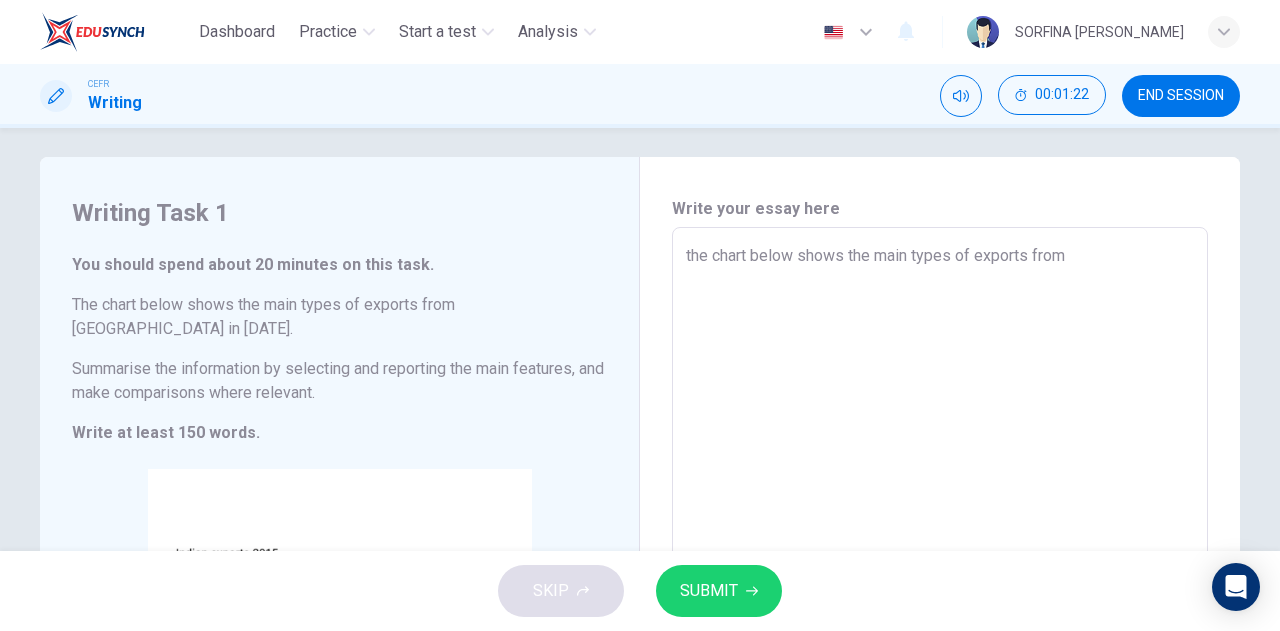 type on "x" 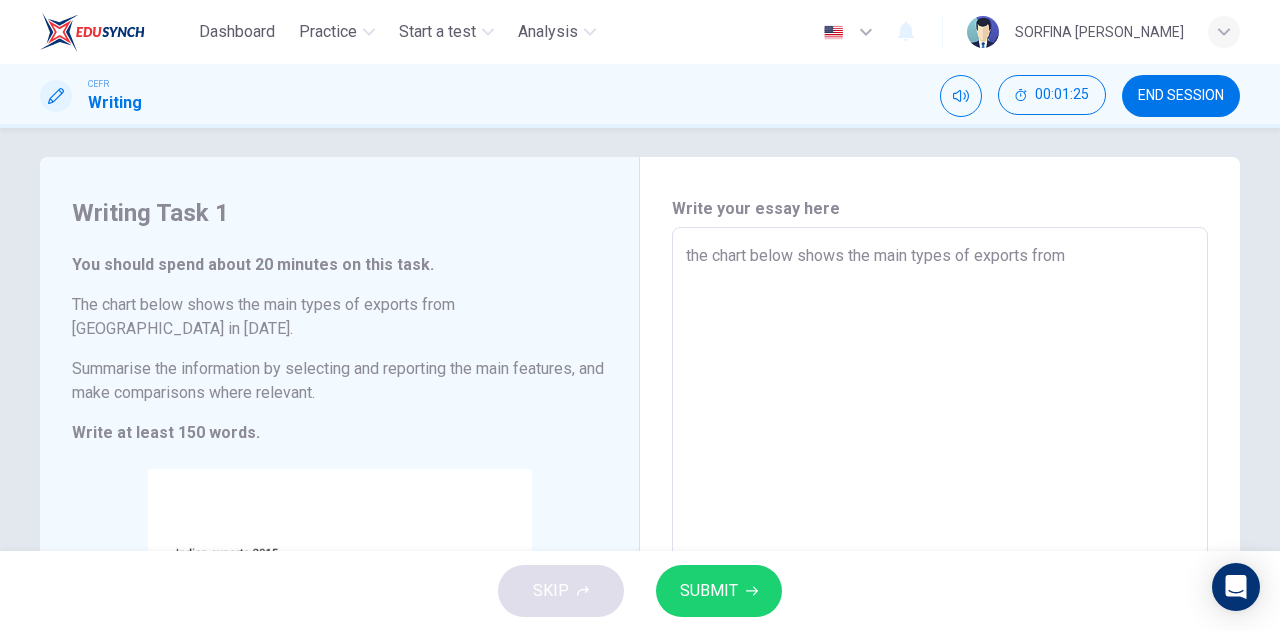 type on "the chart below shows the main types of exports from" 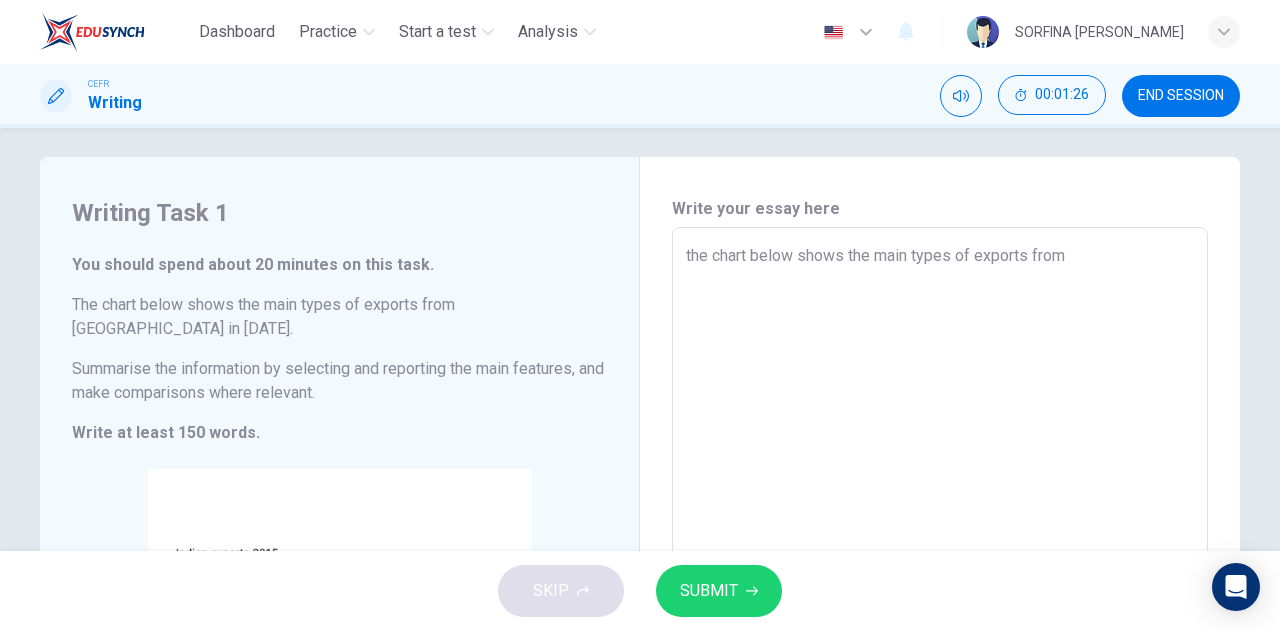 type on "the chart below shows the main types of exports from i" 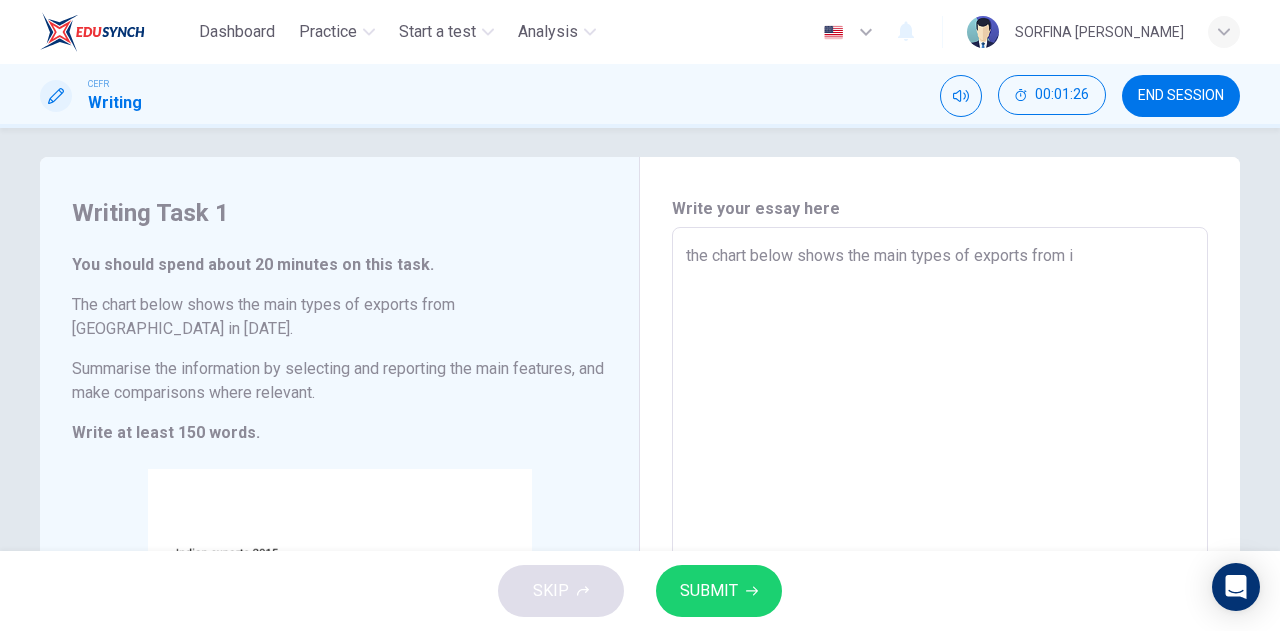 type on "the chart below shows the main types of exports from in" 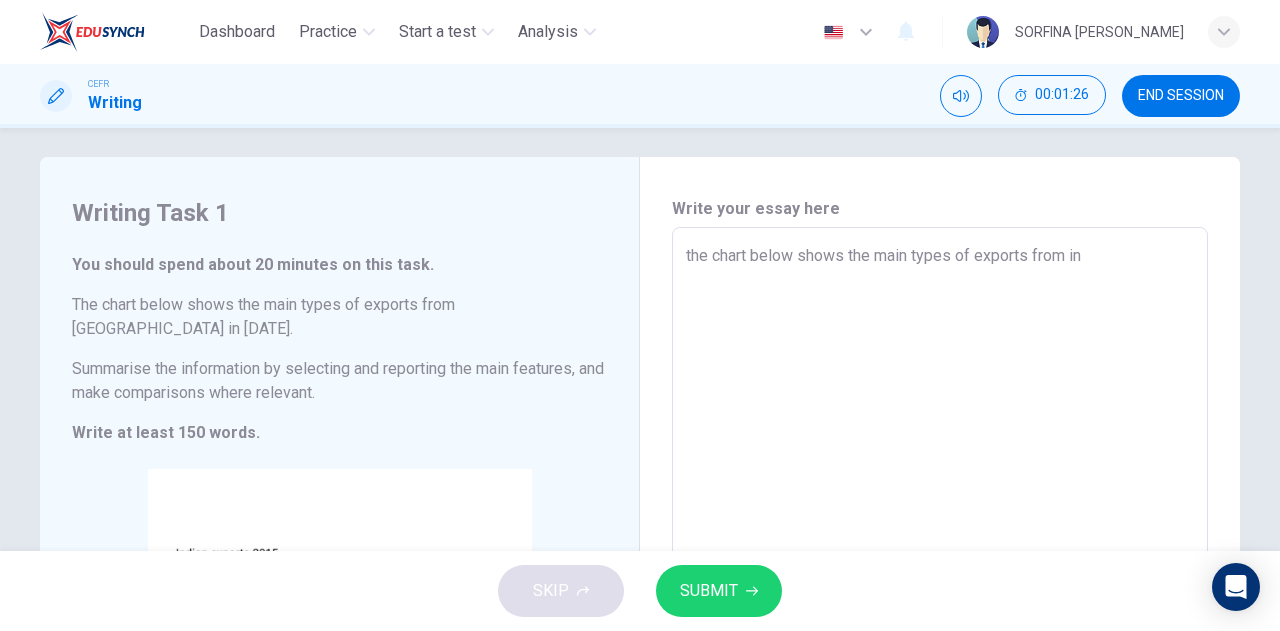 type on "x" 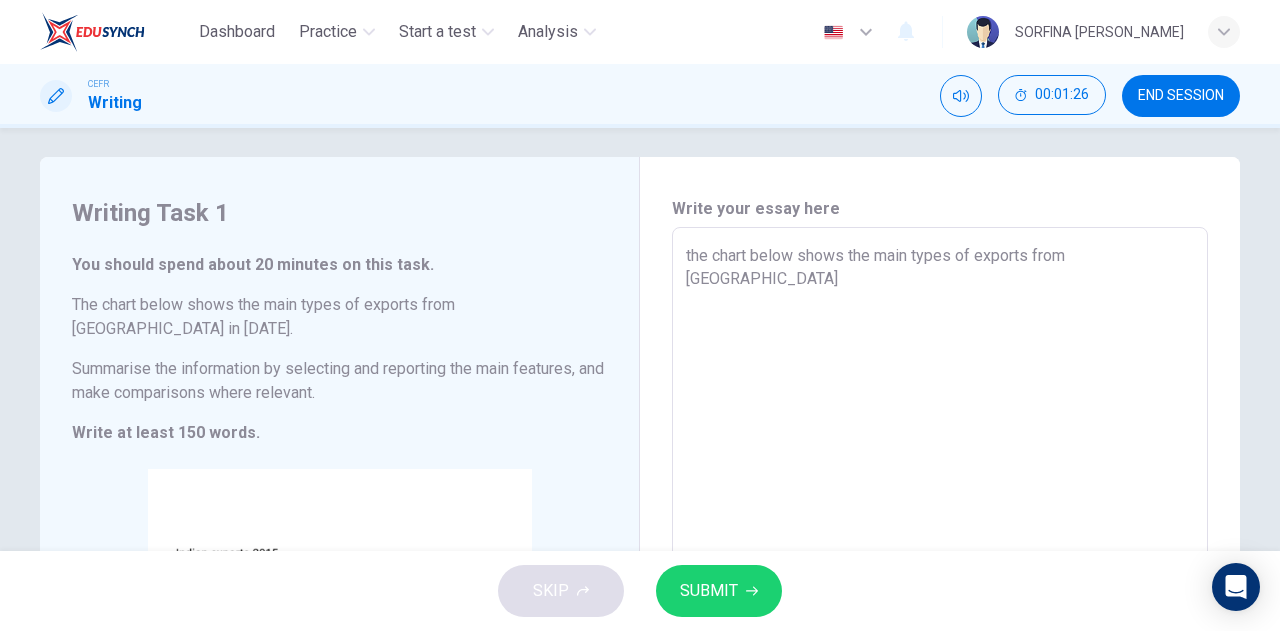 type on "x" 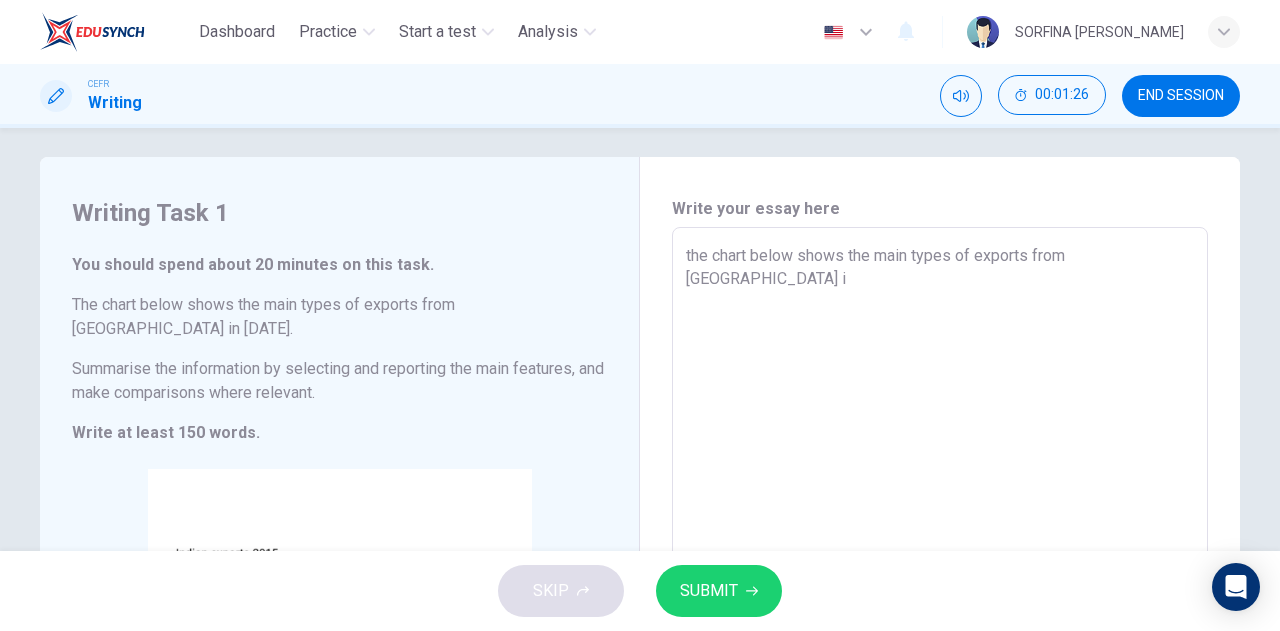 type on "x" 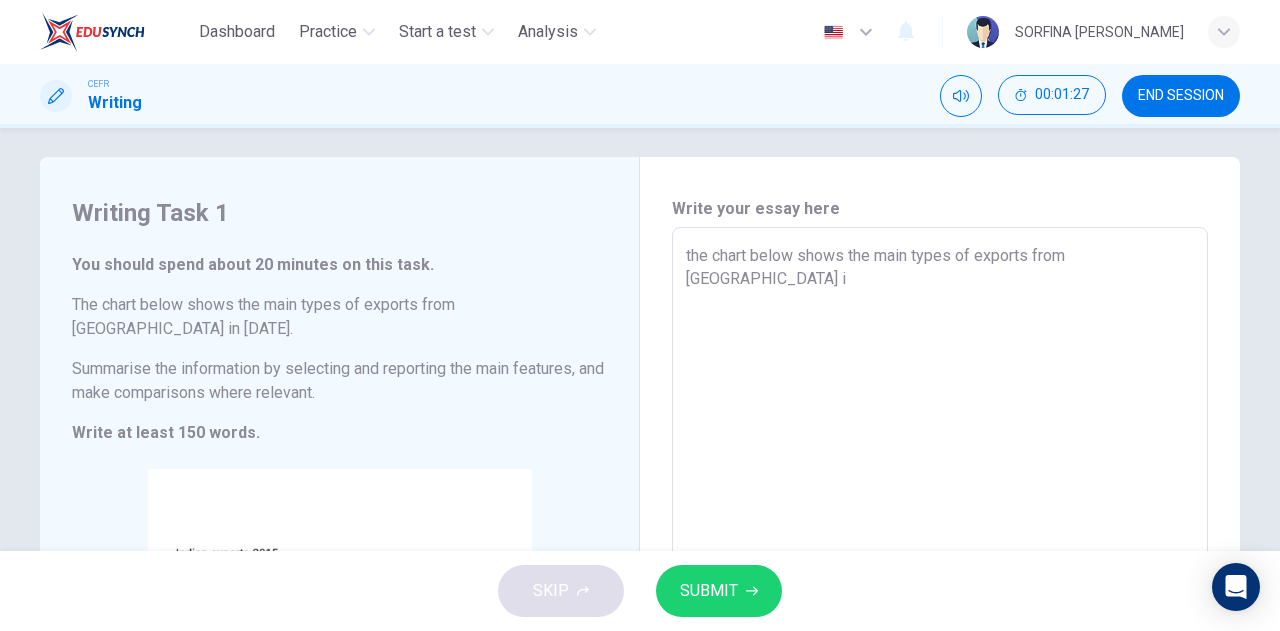 type on "the chart below shows the main types of exports from [GEOGRAPHIC_DATA] in" 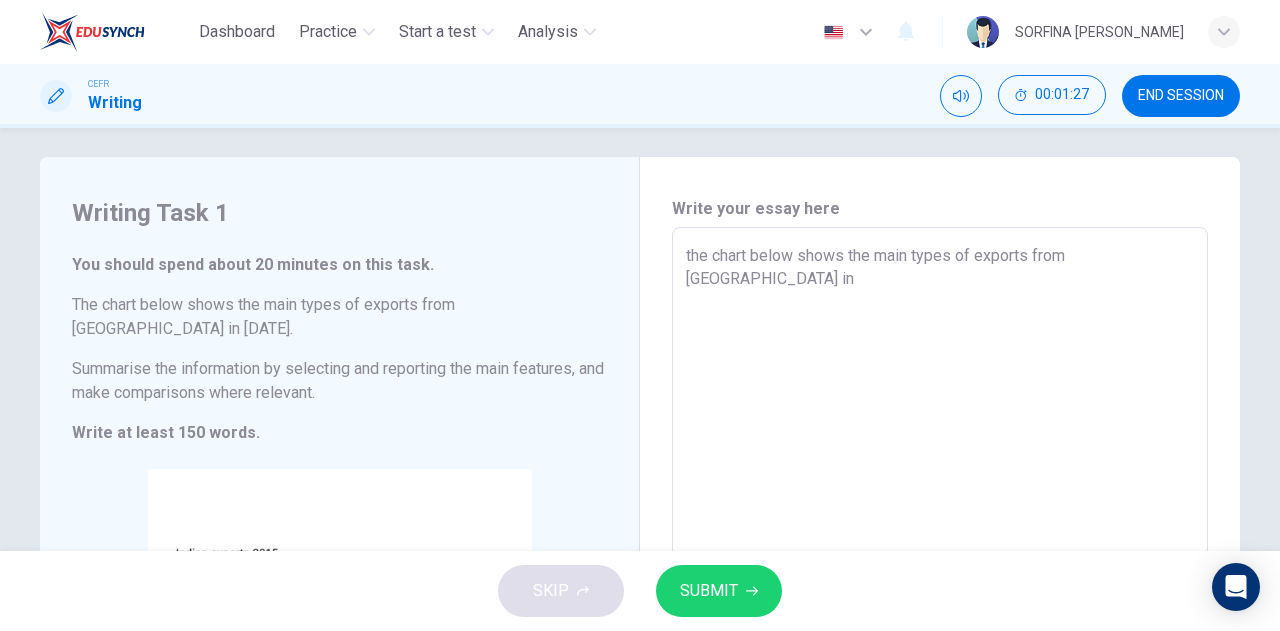 type on "the chart below shows the main types of exports from [GEOGRAPHIC_DATA] in" 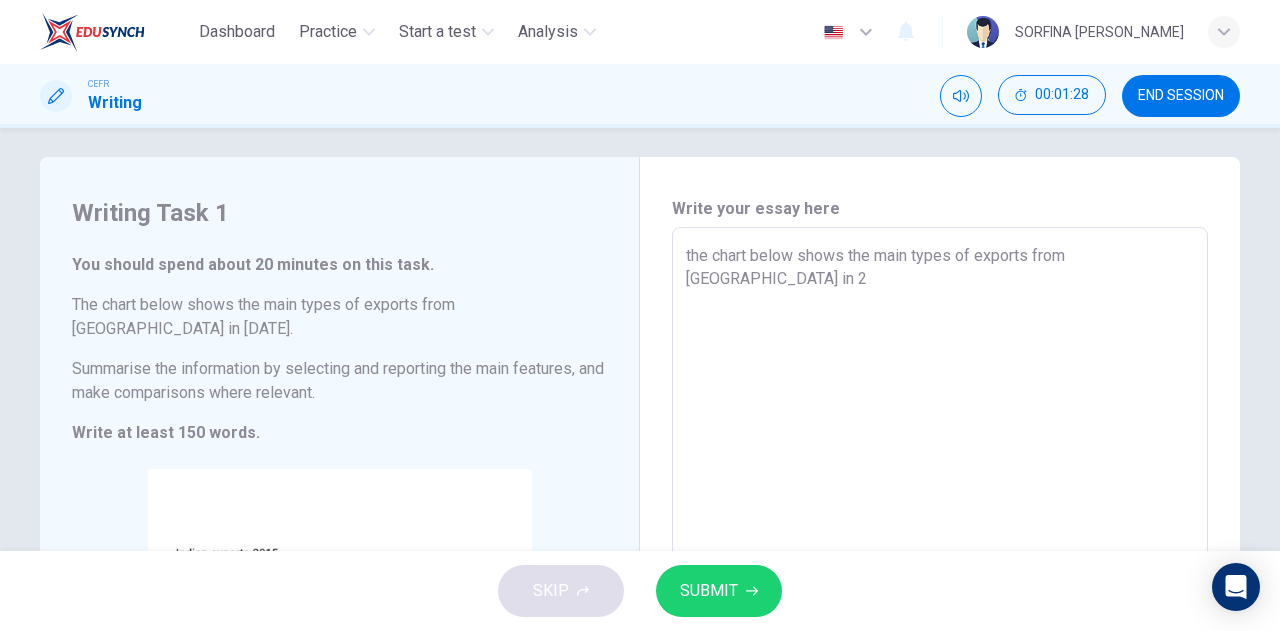 type on "the chart below shows the main types of exports from [GEOGRAPHIC_DATA] in 20" 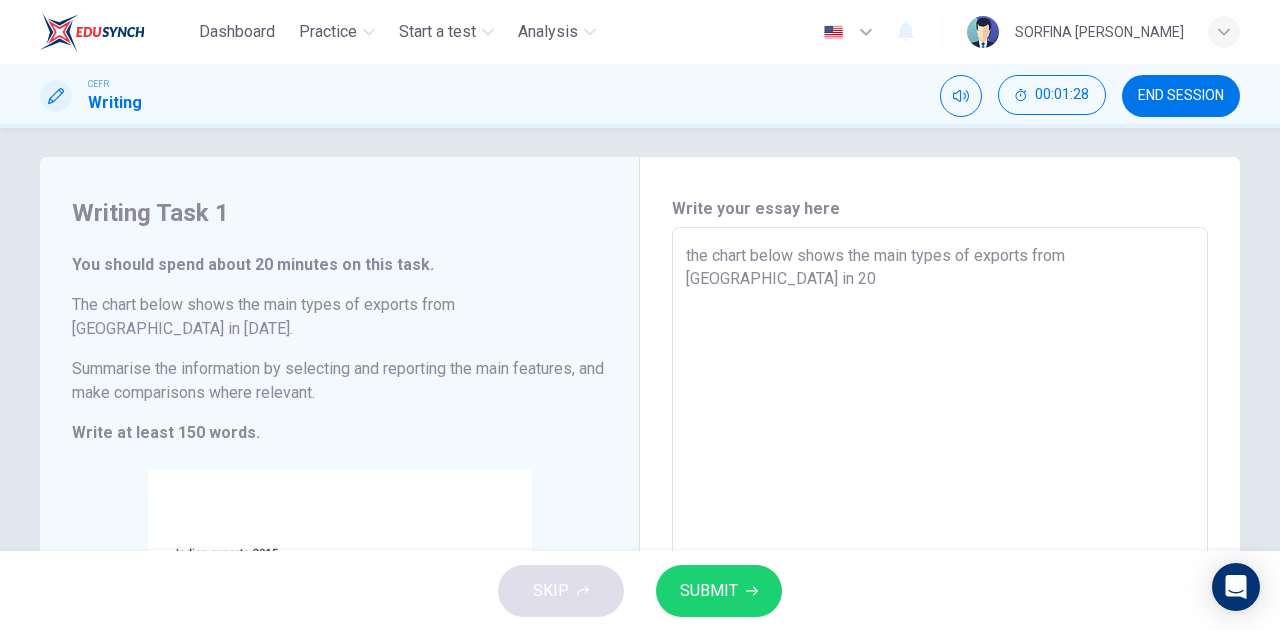 type on "the chart below shows the main types of exports from [GEOGRAPHIC_DATA] in 201" 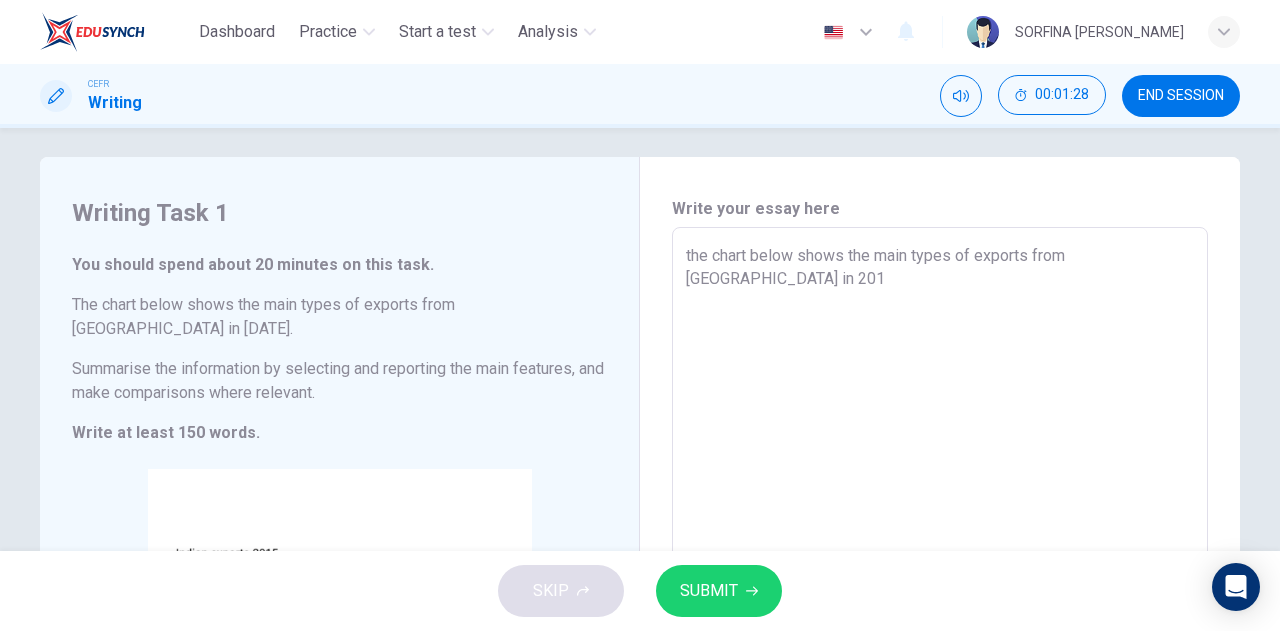 type on "x" 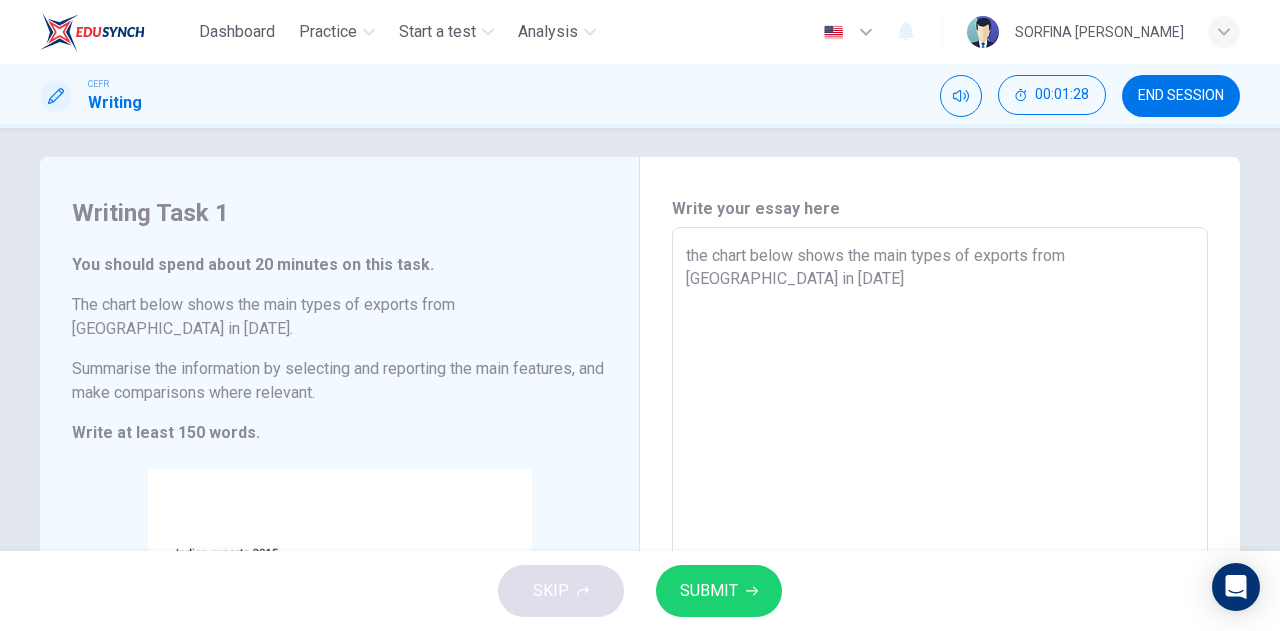 type on "x" 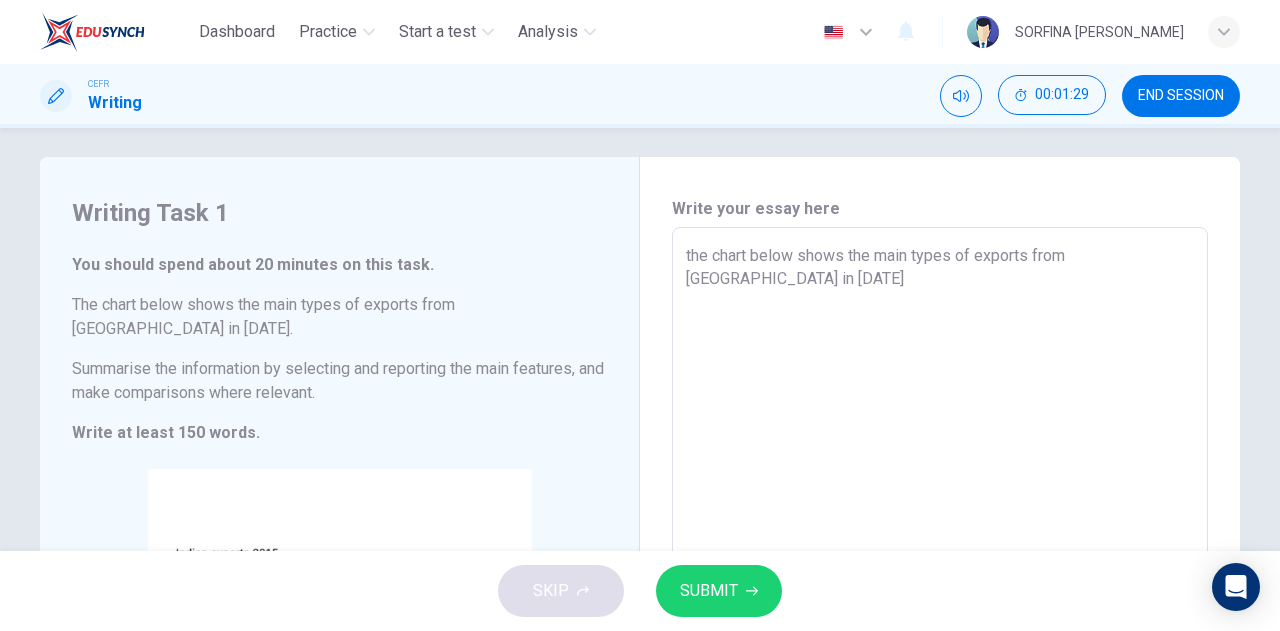 type on "the chart below shows the main types of exports from [GEOGRAPHIC_DATA] in [DATE]." 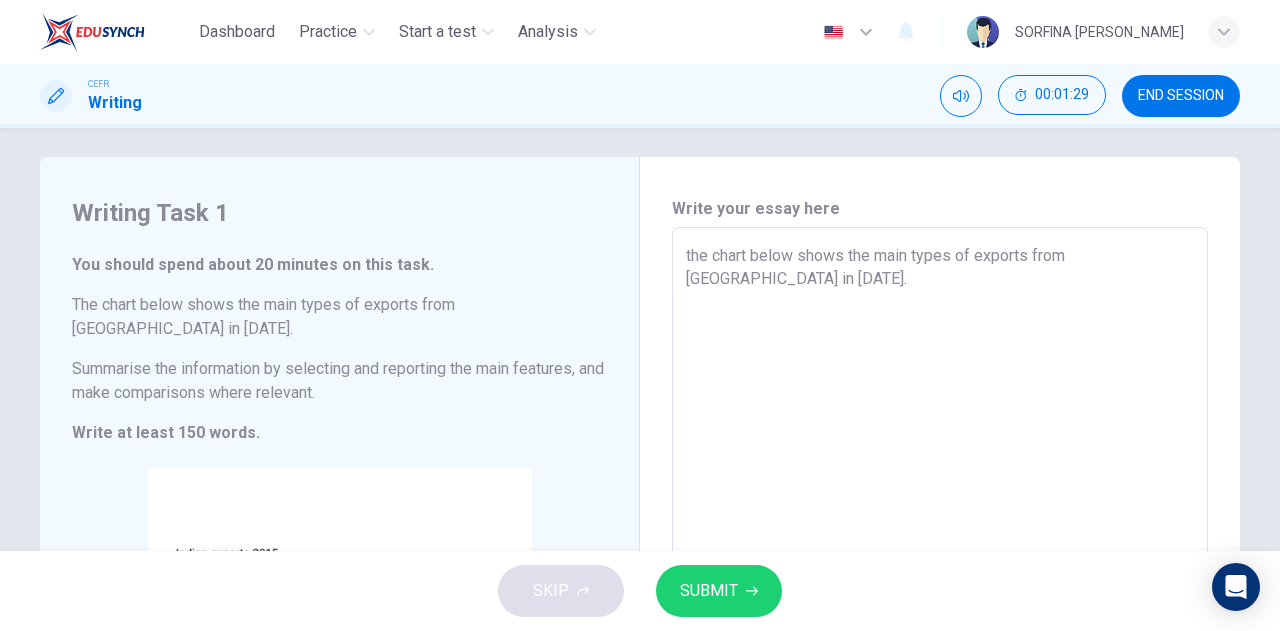 type on "the chart below shows the main types of exports from [GEOGRAPHIC_DATA] in [DATE]." 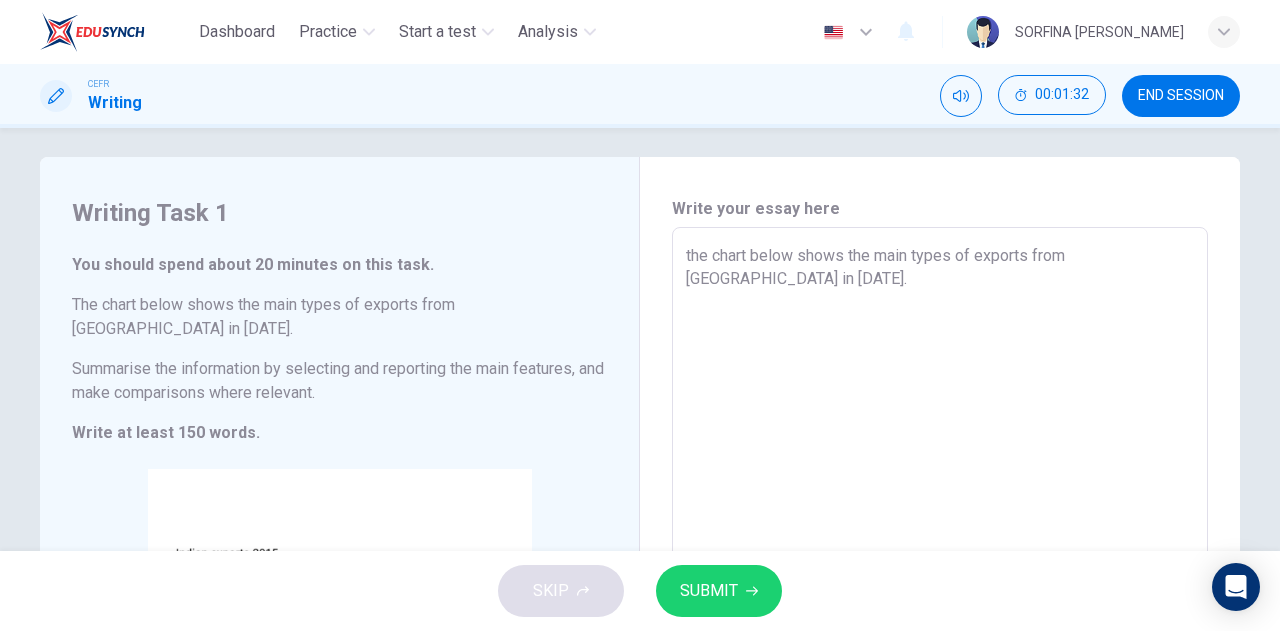 click on "the chart below shows the main types of exports from [GEOGRAPHIC_DATA] in [DATE]." at bounding box center (940, 523) 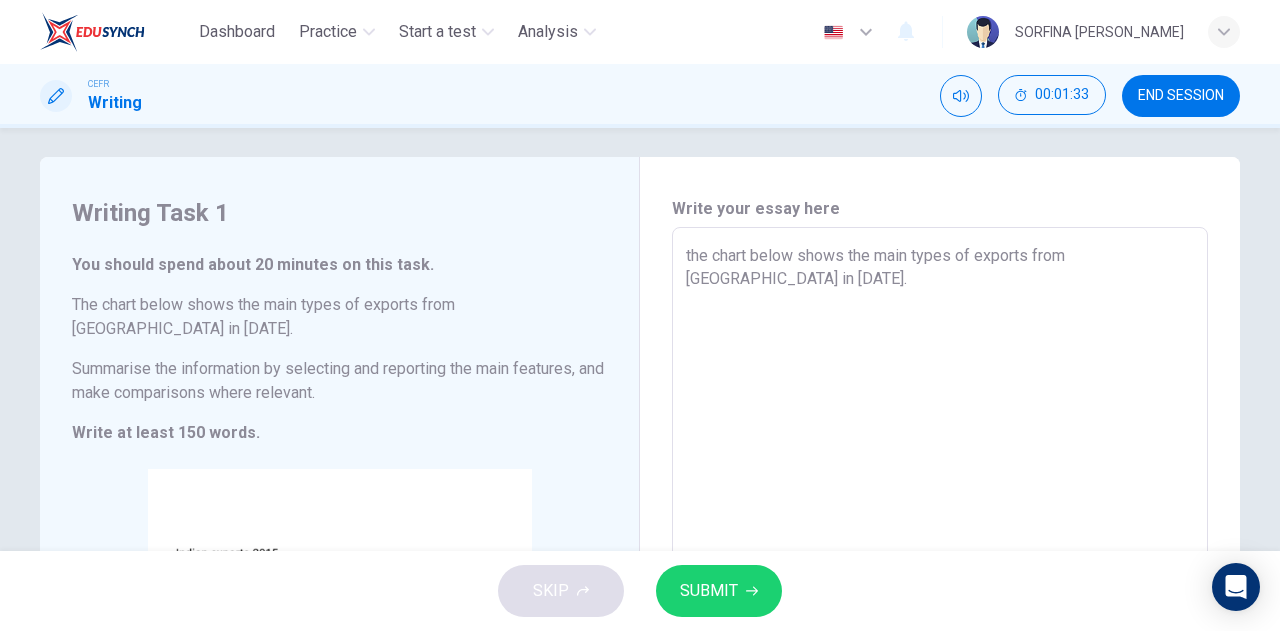 type on "he chart below shows the main types of exports from [GEOGRAPHIC_DATA] in [DATE]." 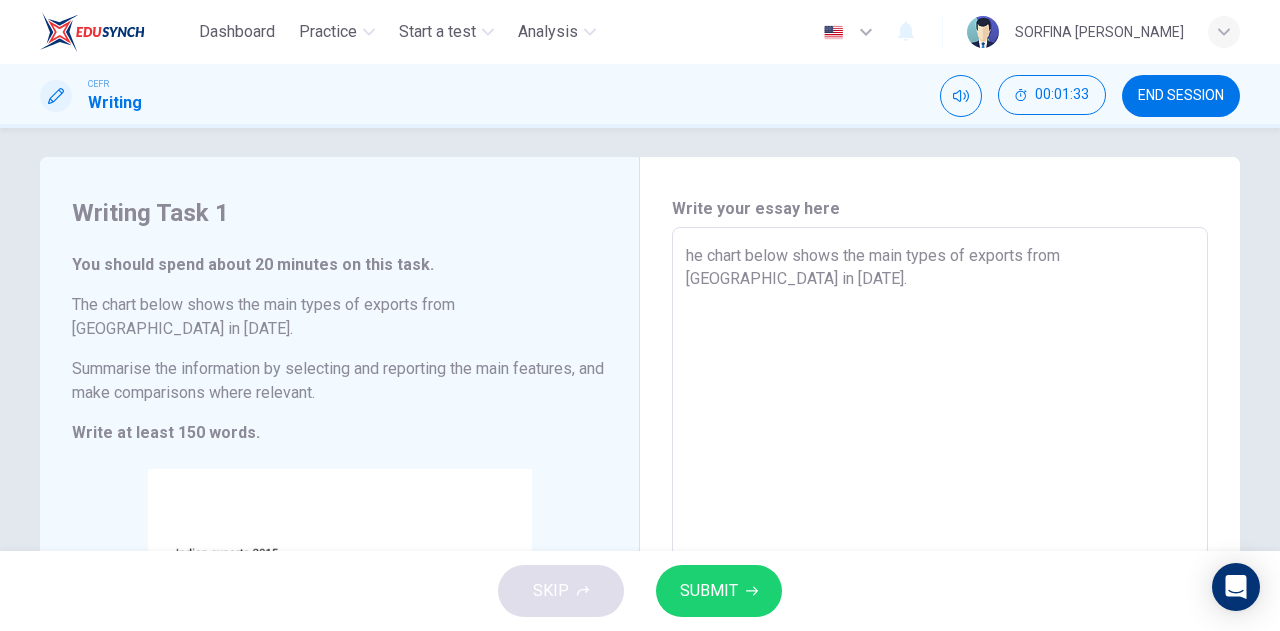 type on "The chart below shows the main types of exports from [GEOGRAPHIC_DATA] in [DATE]." 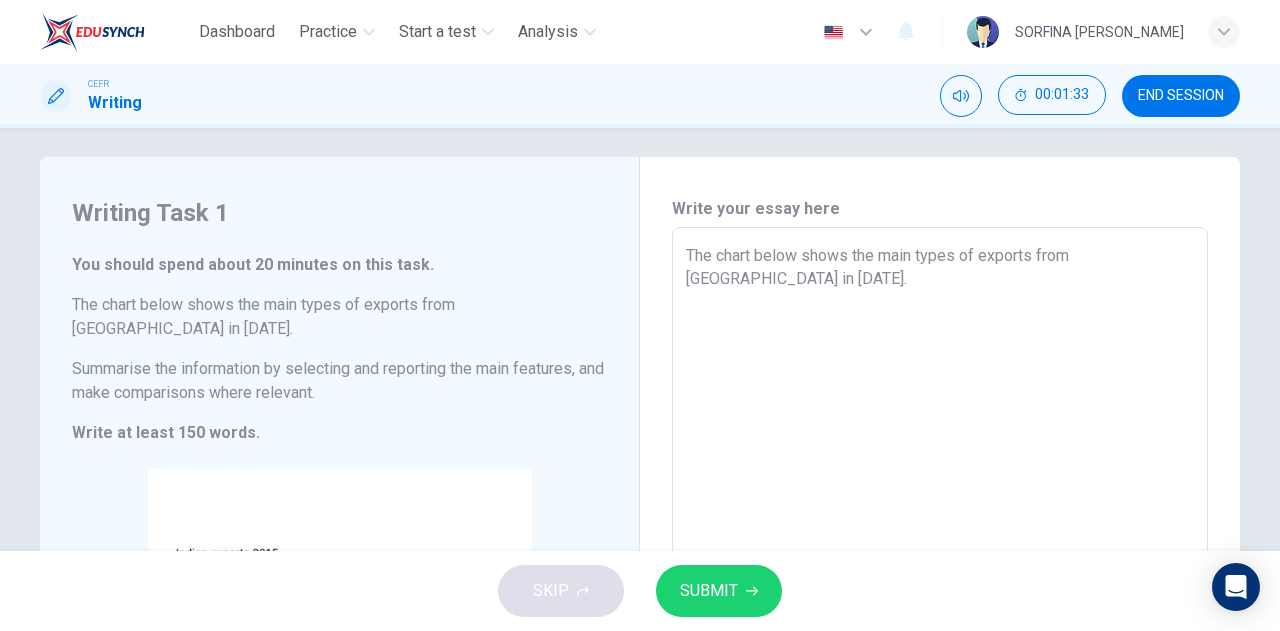 type on "x" 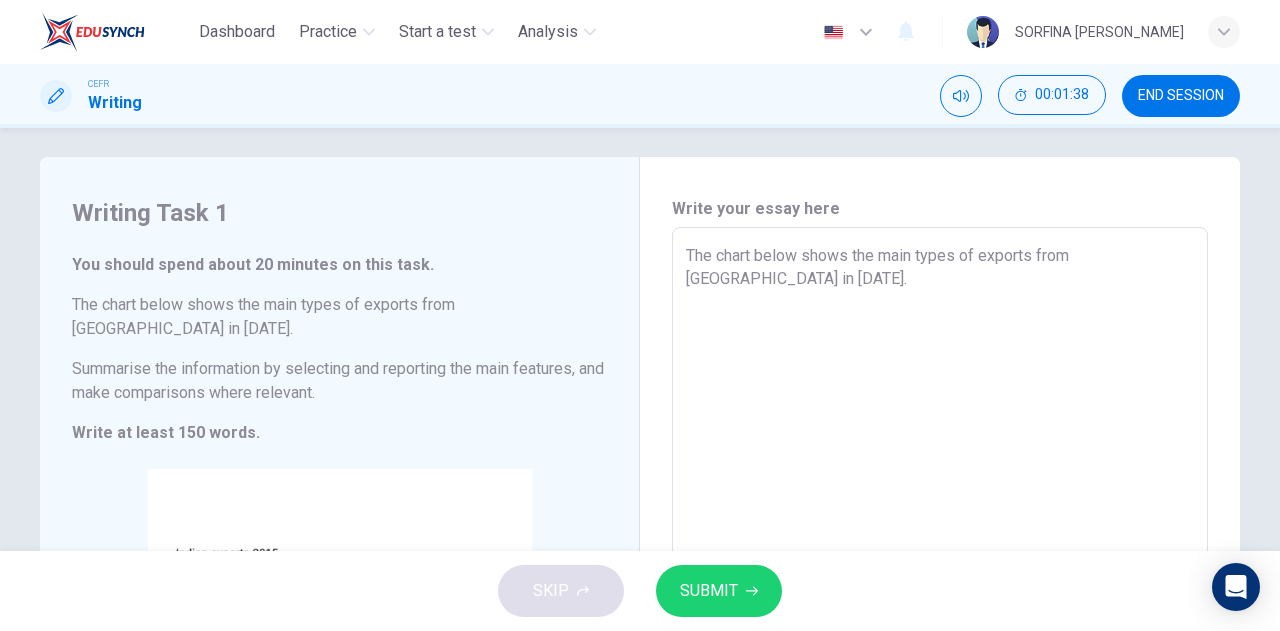 type on "The chart below shows the main types of exports from [GEOGRAPHIC_DATA] in [DATE]." 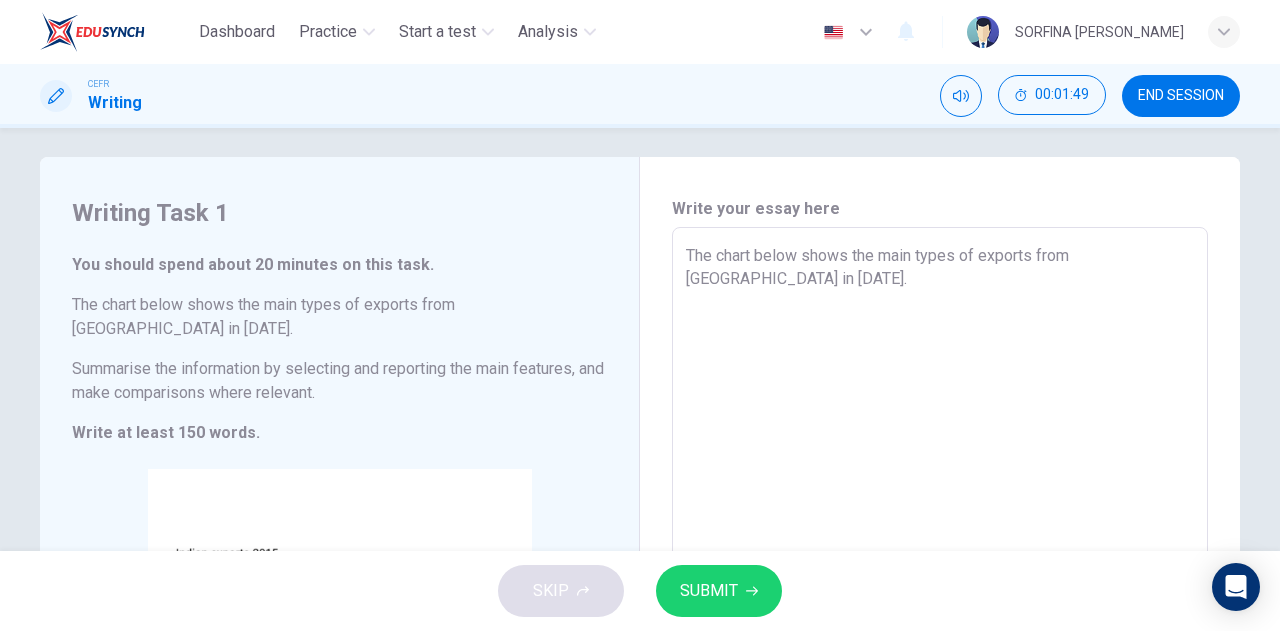 type on "The chart below shows the main types of exports from [GEOGRAPHIC_DATA] in [DATE]." 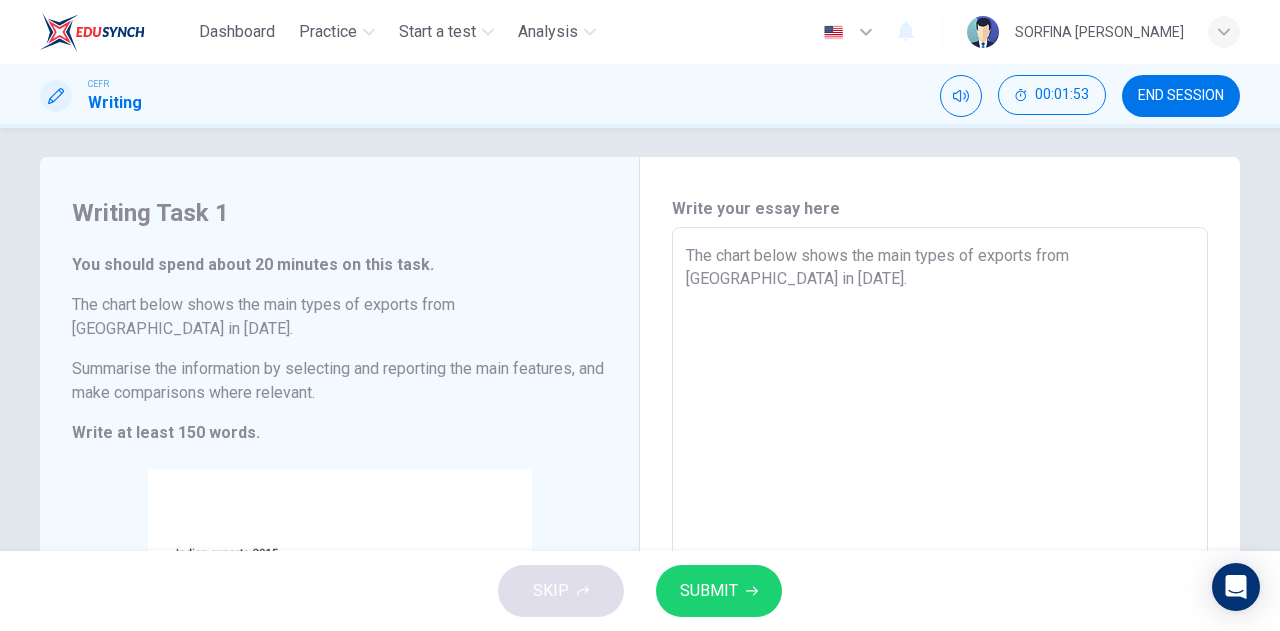 type on "x" 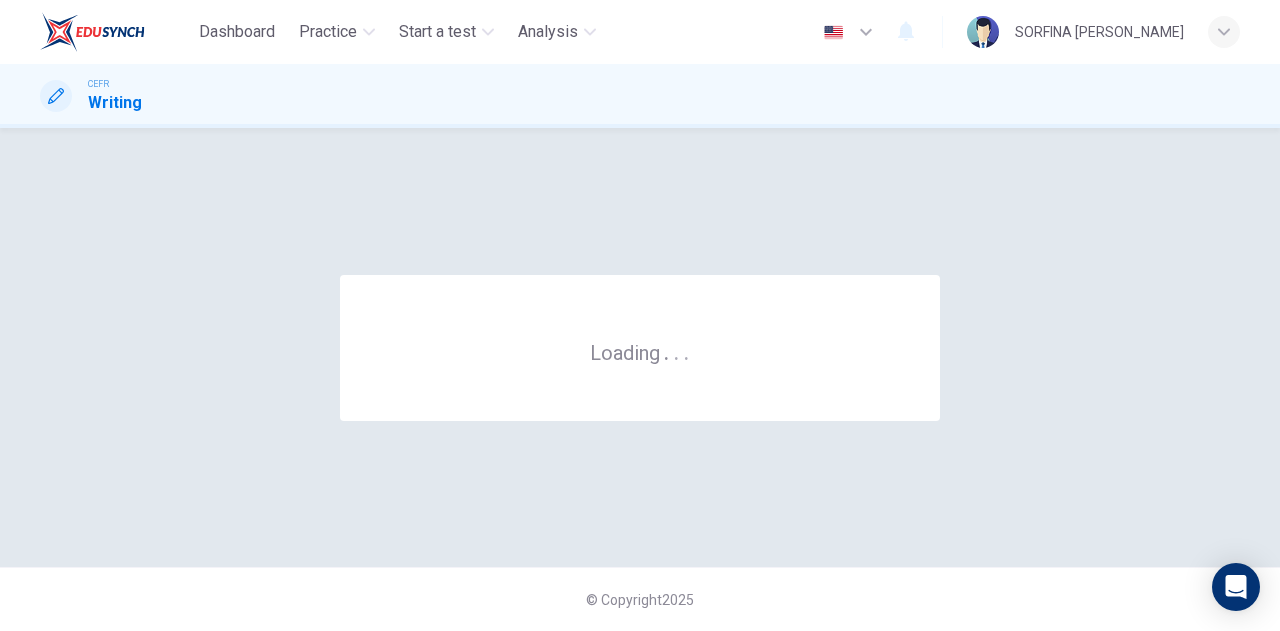 scroll, scrollTop: 0, scrollLeft: 0, axis: both 